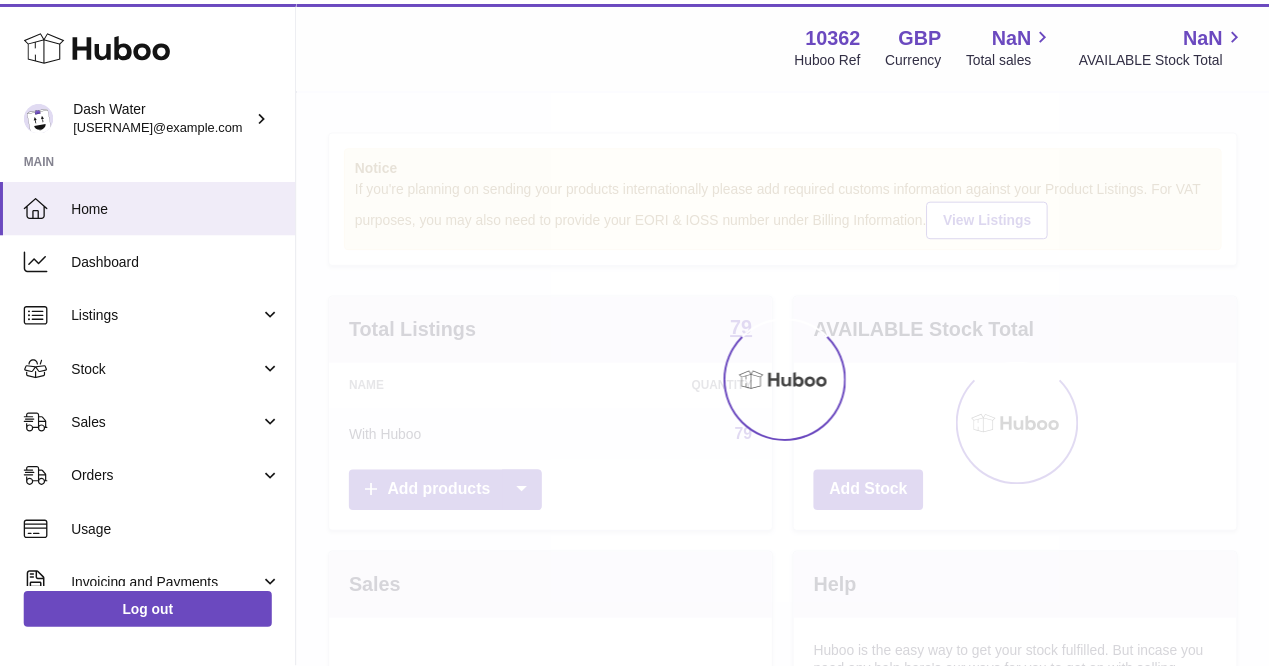 scroll, scrollTop: 0, scrollLeft: 0, axis: both 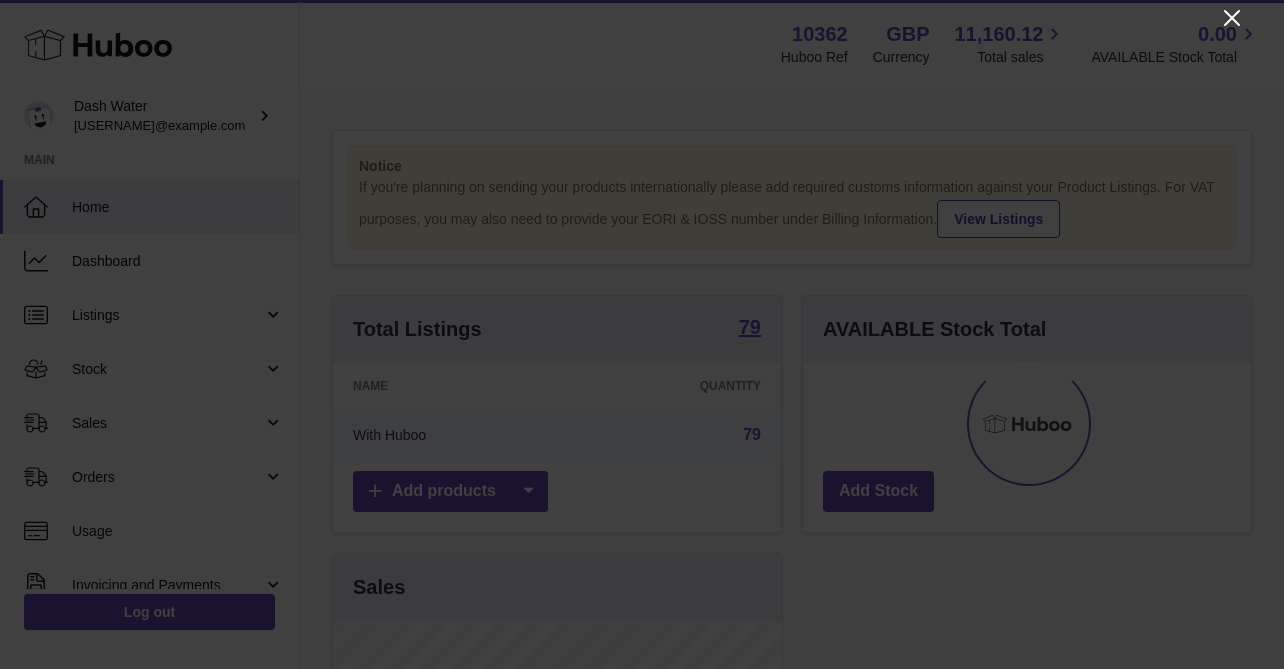 click 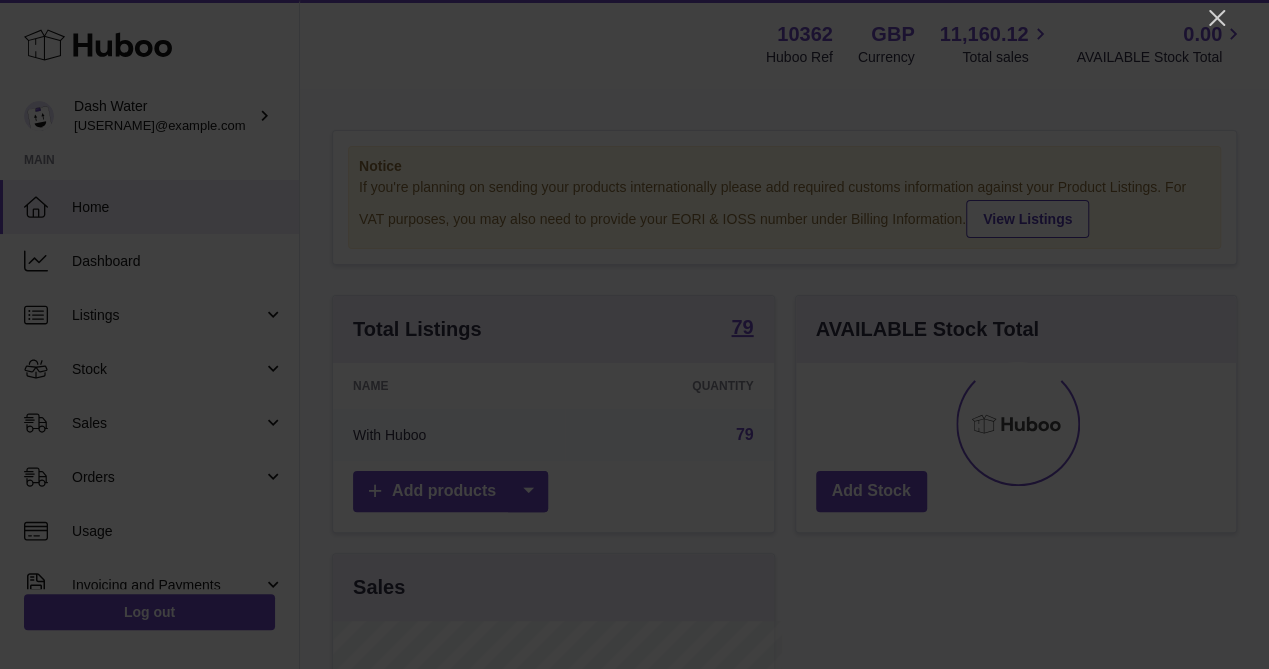 scroll, scrollTop: 312, scrollLeft: 440, axis: both 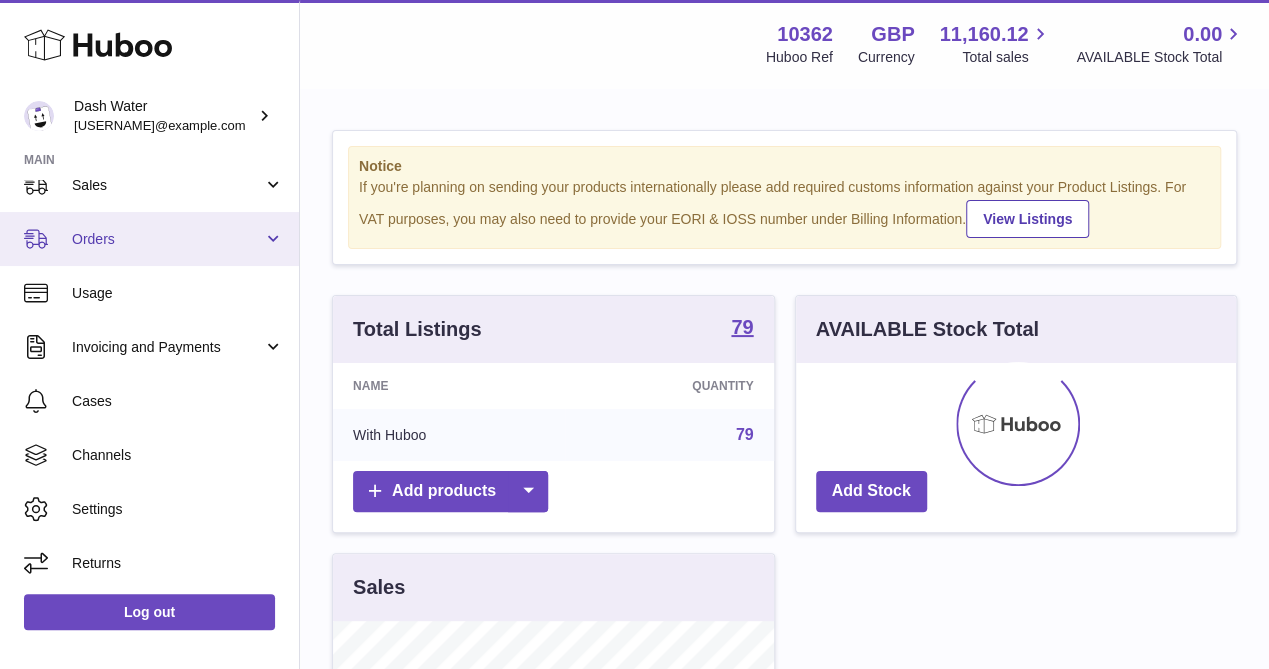 click on "Orders" at bounding box center (167, 239) 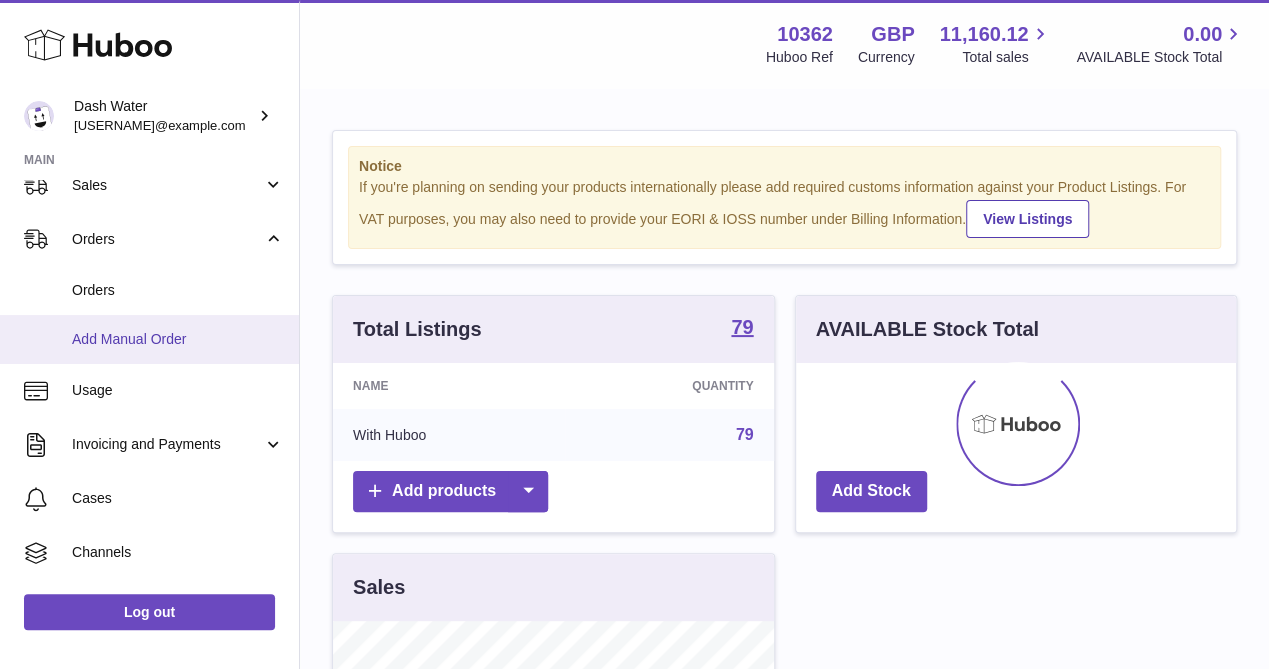 click on "Add Manual Order" at bounding box center [178, 339] 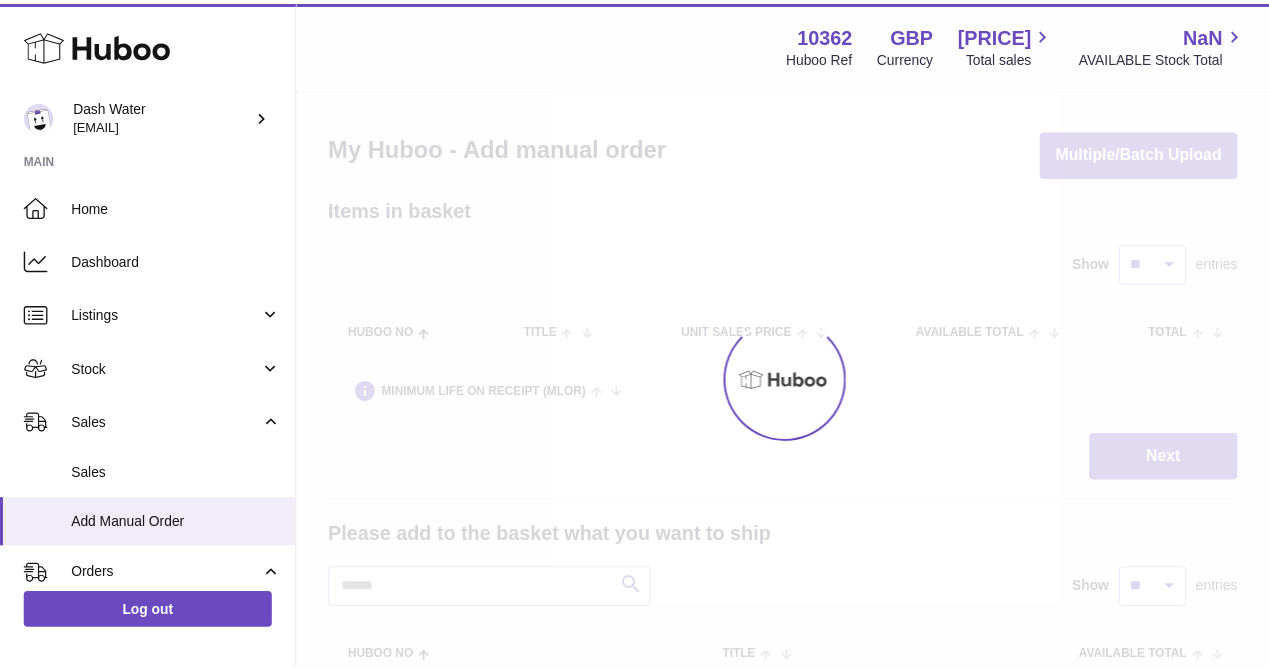 scroll, scrollTop: 0, scrollLeft: 0, axis: both 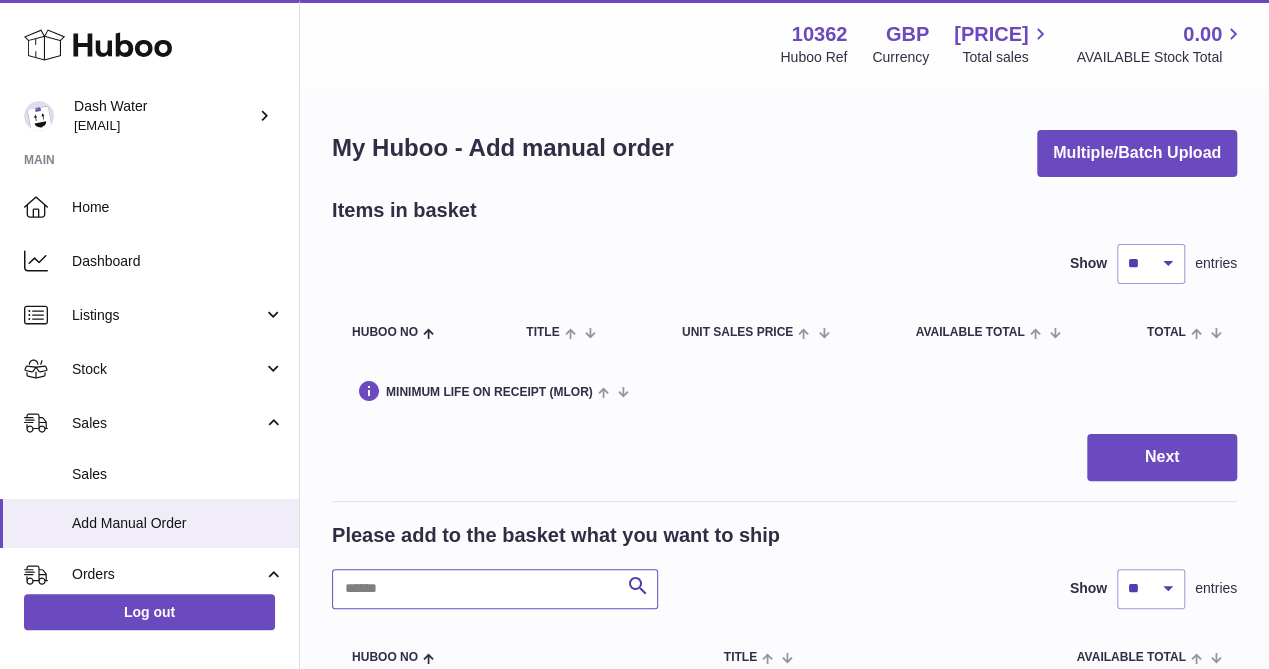 click at bounding box center (495, 589) 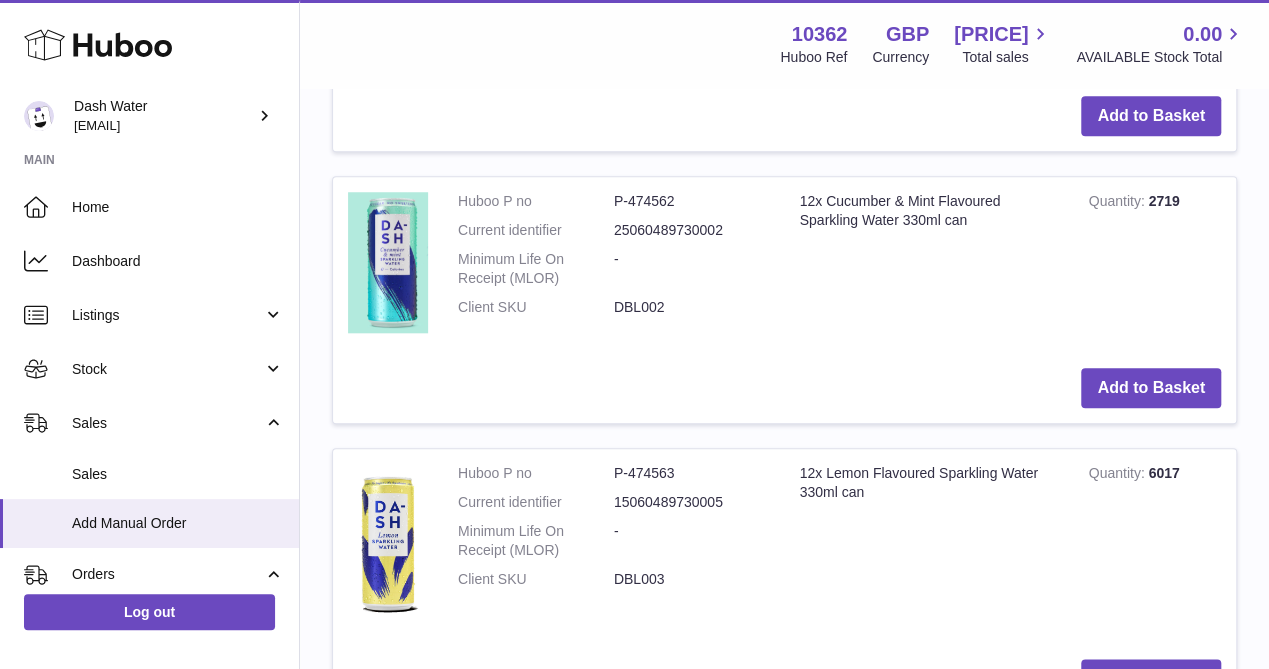 scroll, scrollTop: 900, scrollLeft: 0, axis: vertical 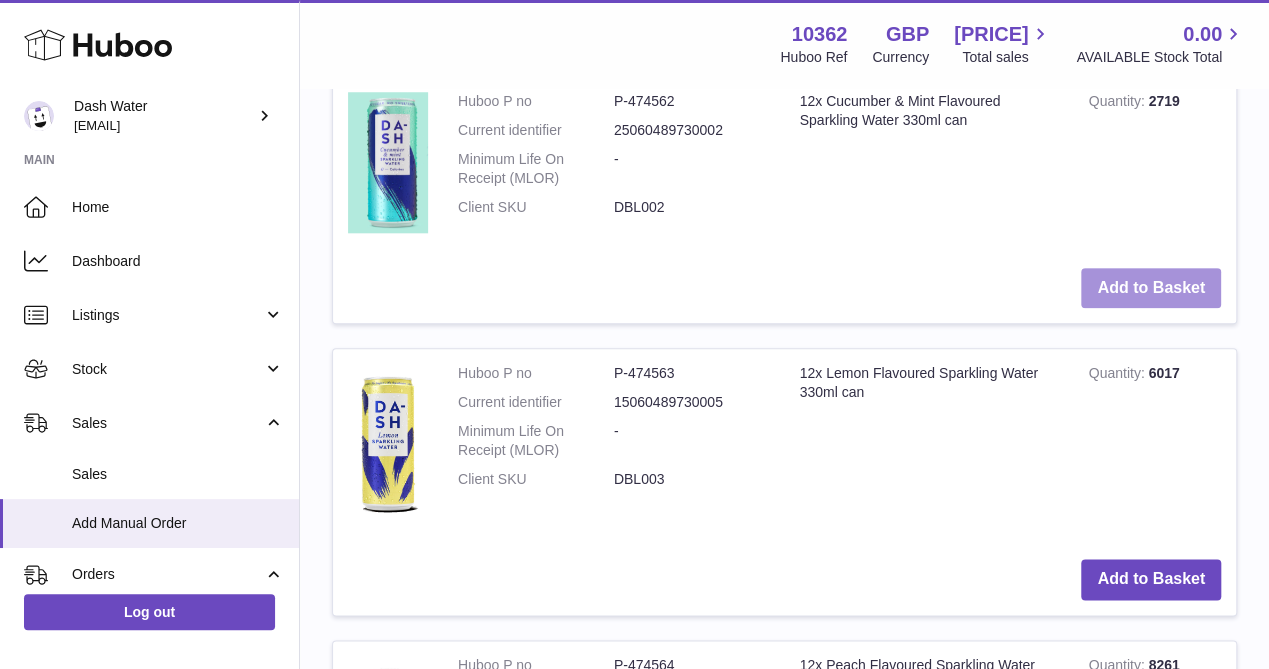 click on "Add to Basket" at bounding box center (1151, 288) 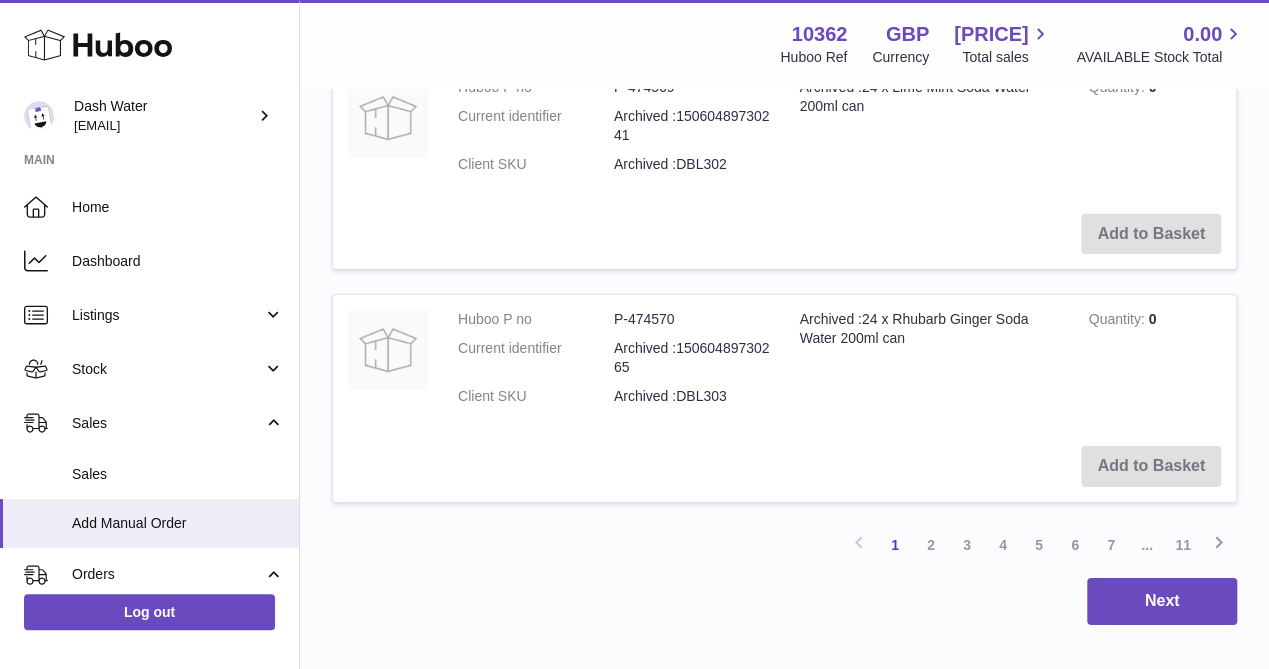scroll, scrollTop: 3218, scrollLeft: 0, axis: vertical 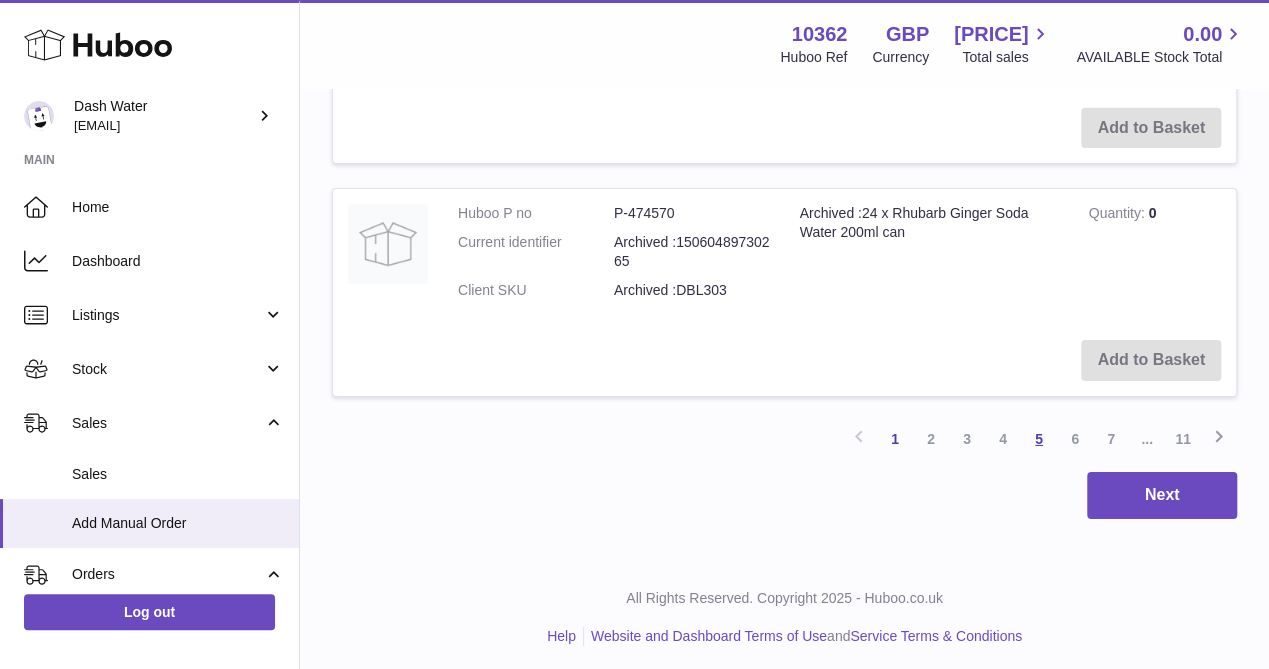 click on "5" at bounding box center [1039, 439] 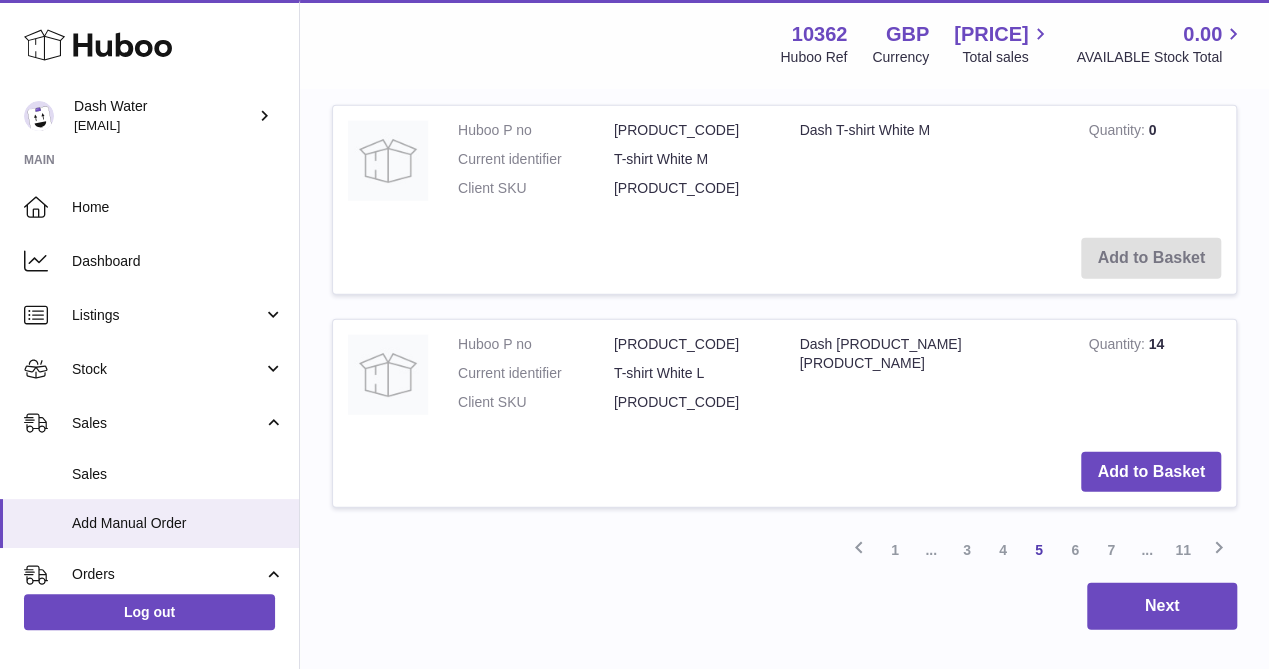 scroll, scrollTop: 2711, scrollLeft: 0, axis: vertical 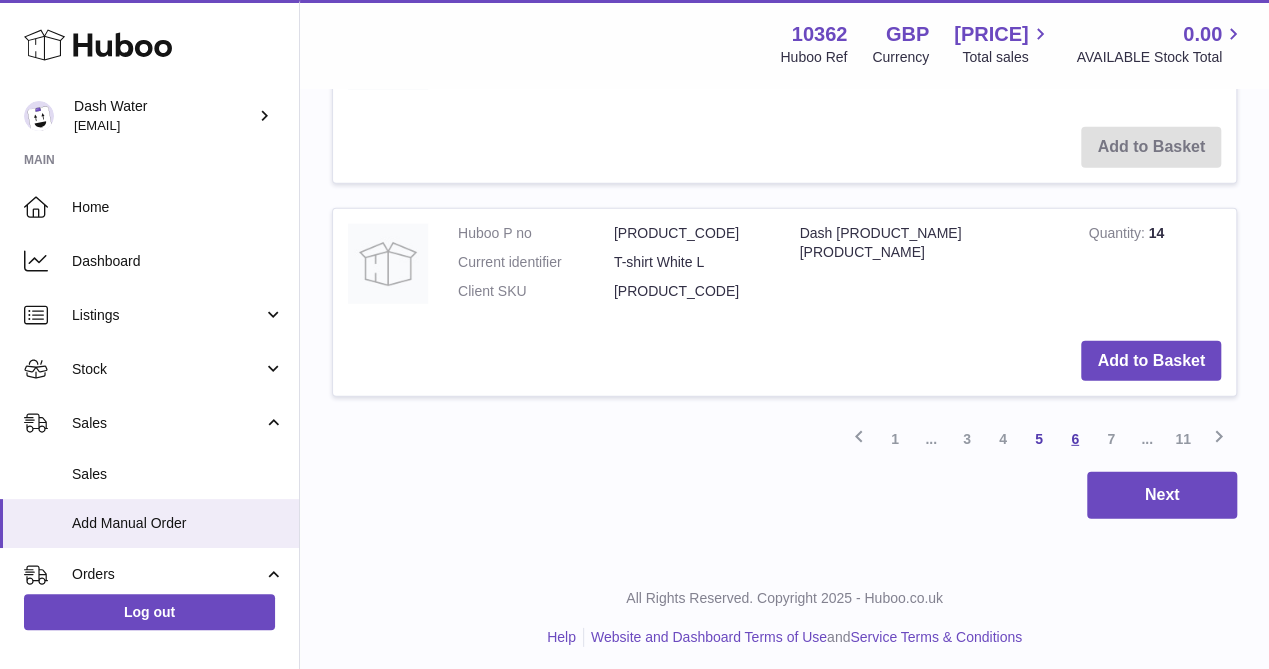 click on "6" at bounding box center (1075, 439) 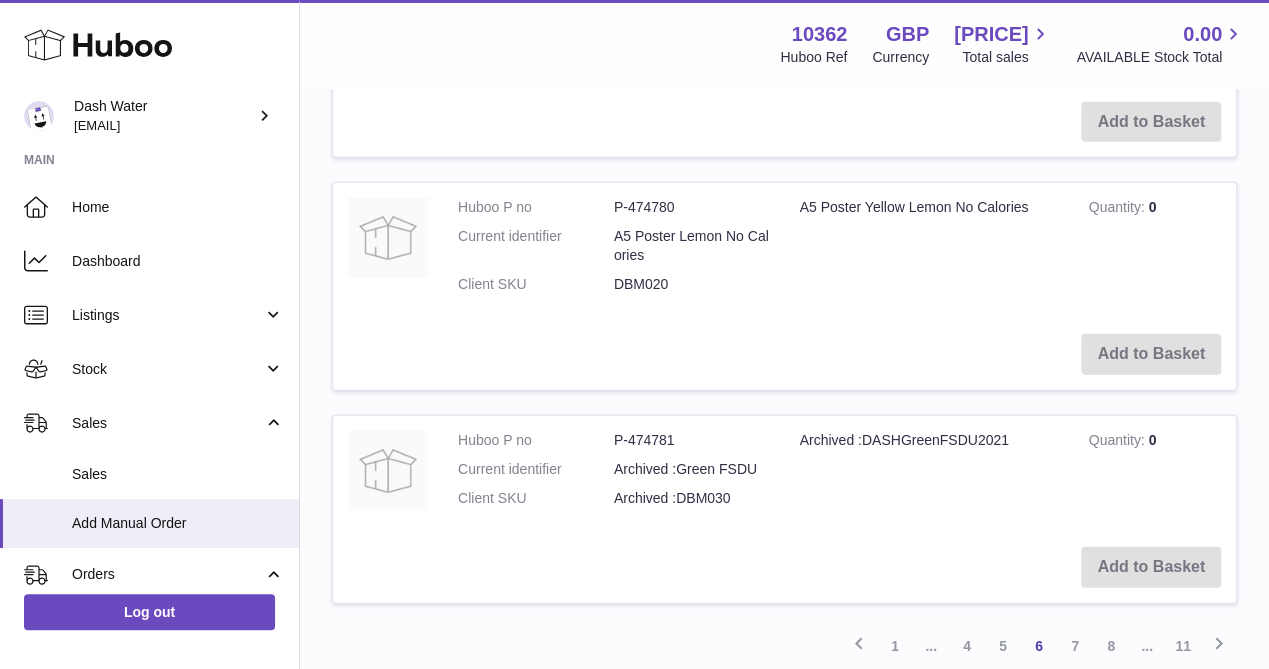 scroll, scrollTop: 2590, scrollLeft: 0, axis: vertical 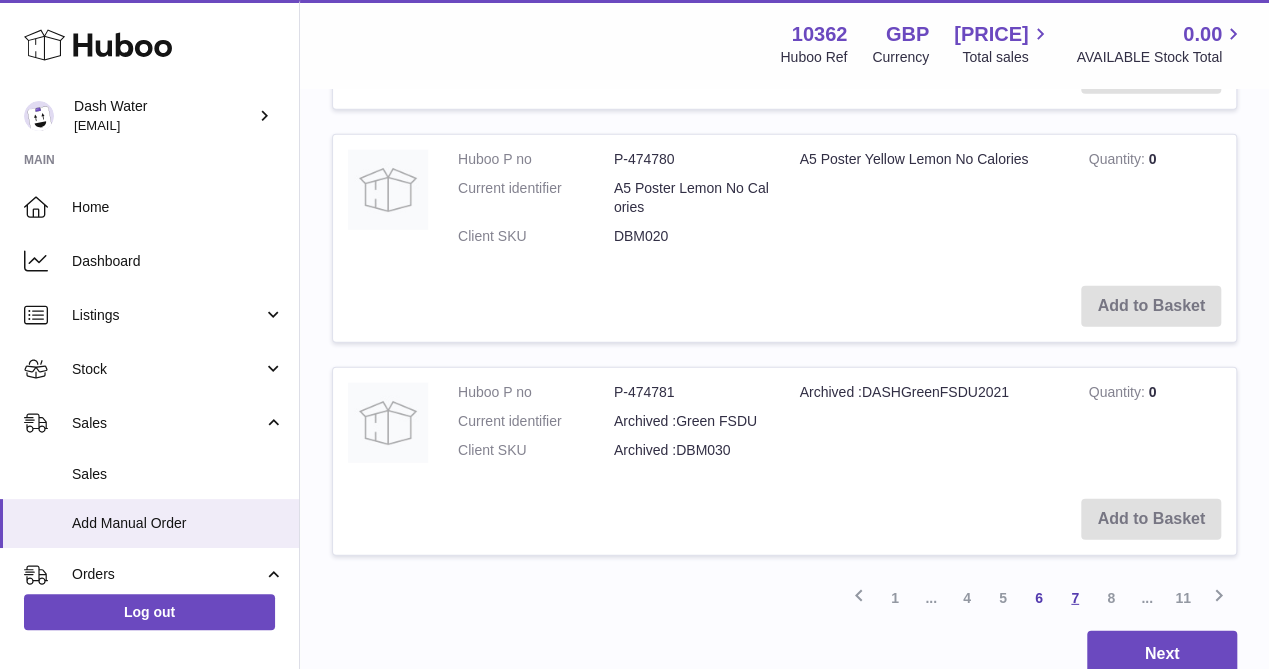 drag, startPoint x: 1077, startPoint y: 589, endPoint x: 1031, endPoint y: 570, distance: 49.76947 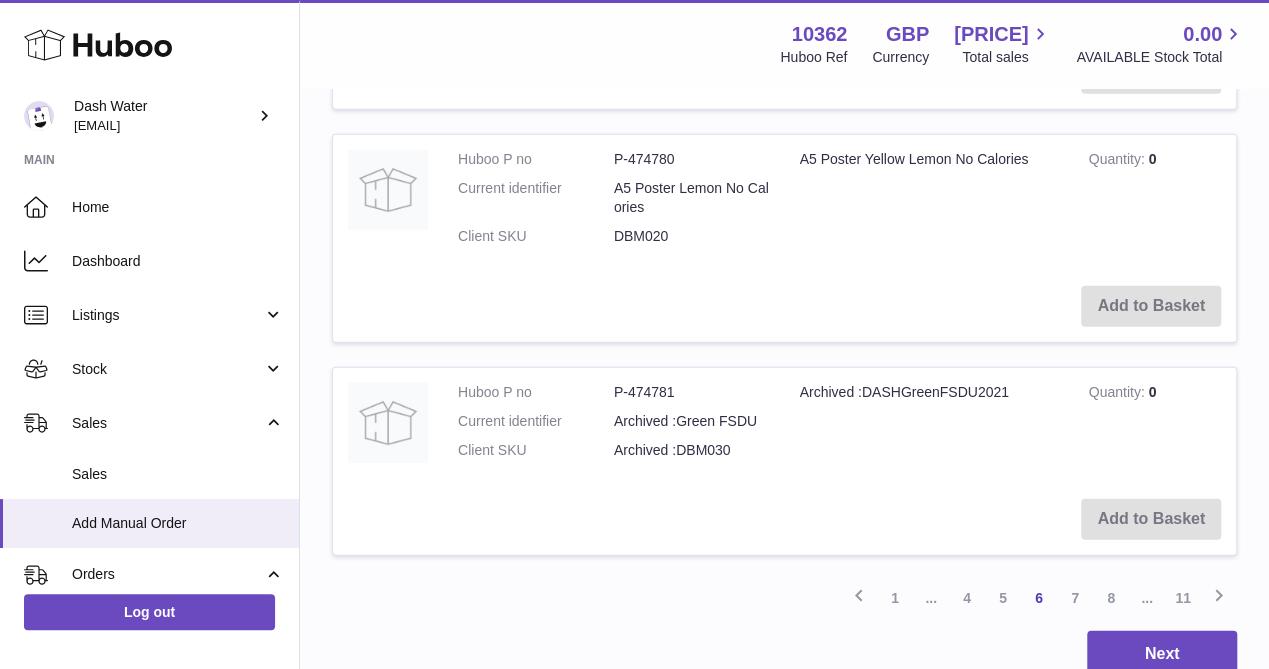 click on "7" at bounding box center [1075, 598] 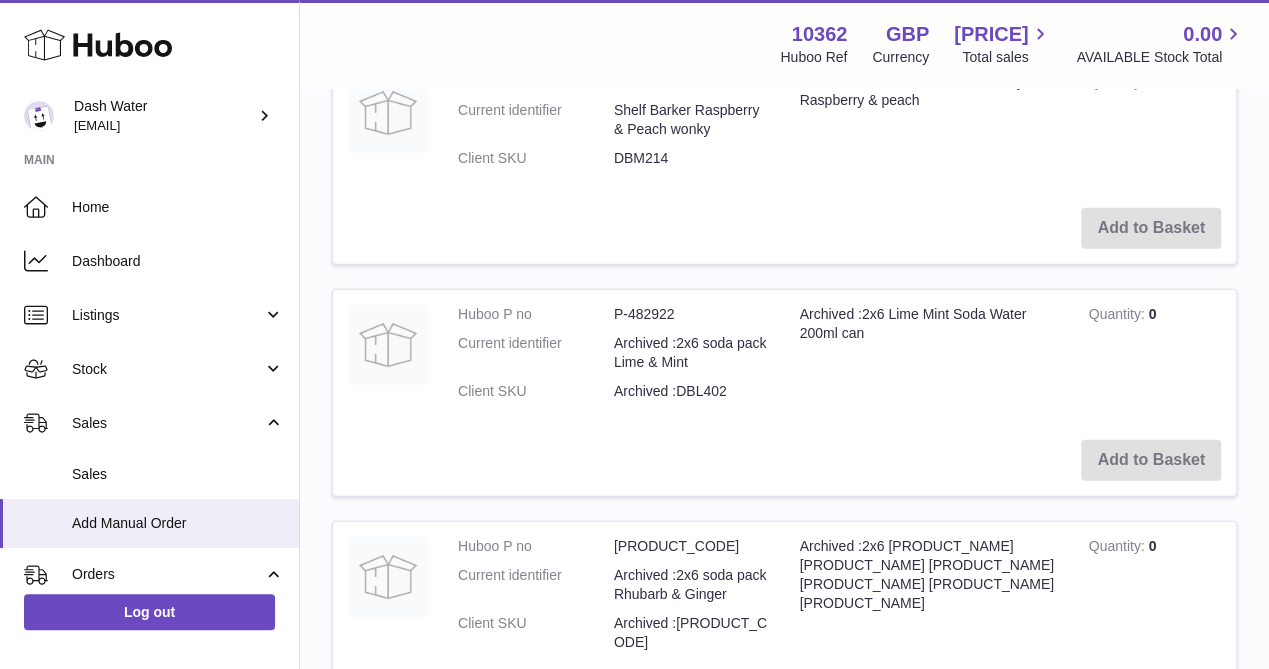 scroll, scrollTop: 2718, scrollLeft: 0, axis: vertical 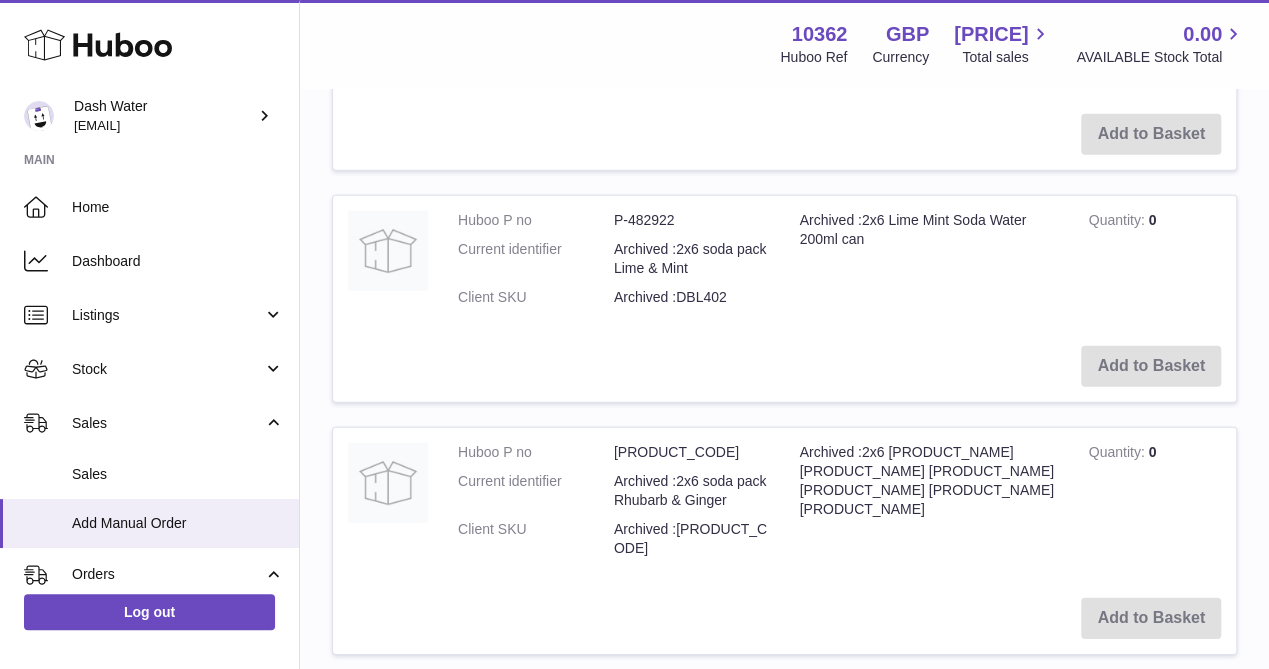click on "8" at bounding box center [1075, 697] 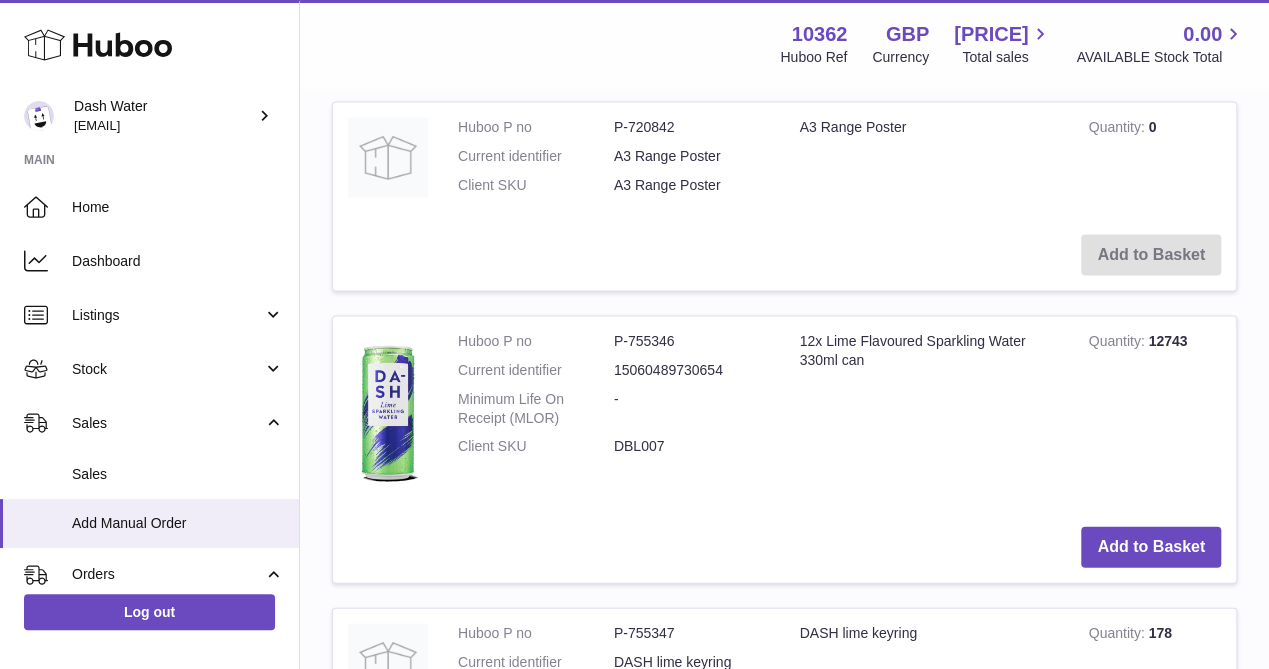 scroll, scrollTop: 2090, scrollLeft: 0, axis: vertical 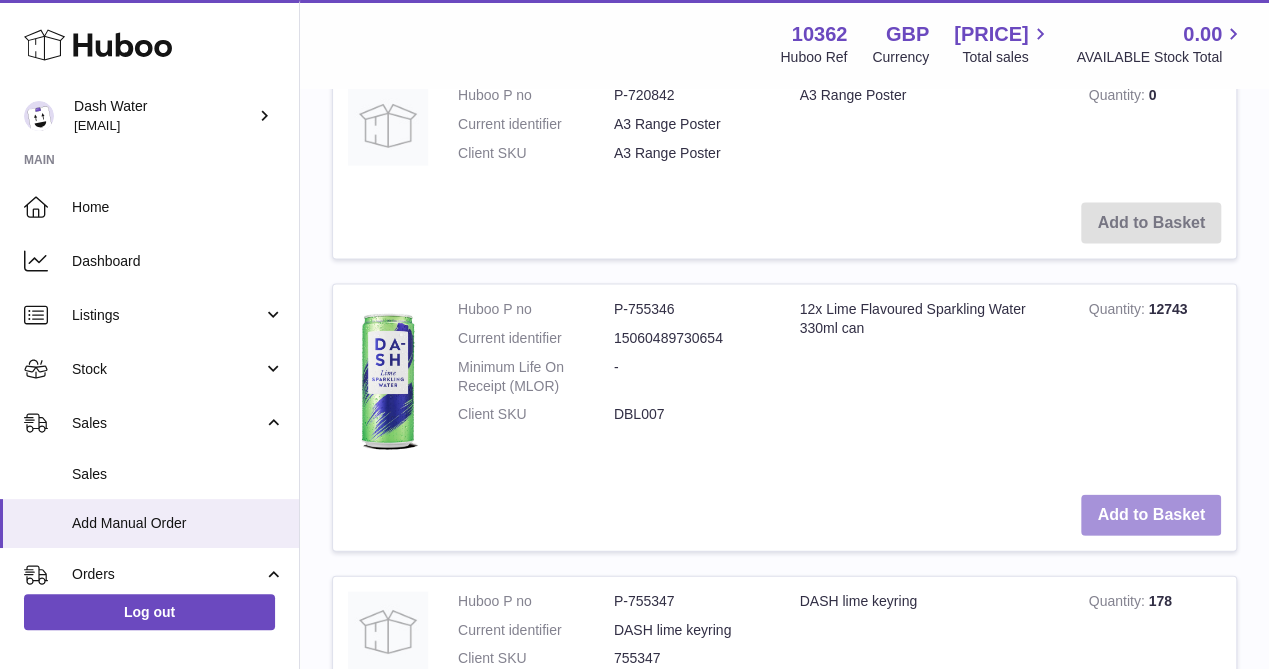 click on "Add to Basket" at bounding box center (1151, 515) 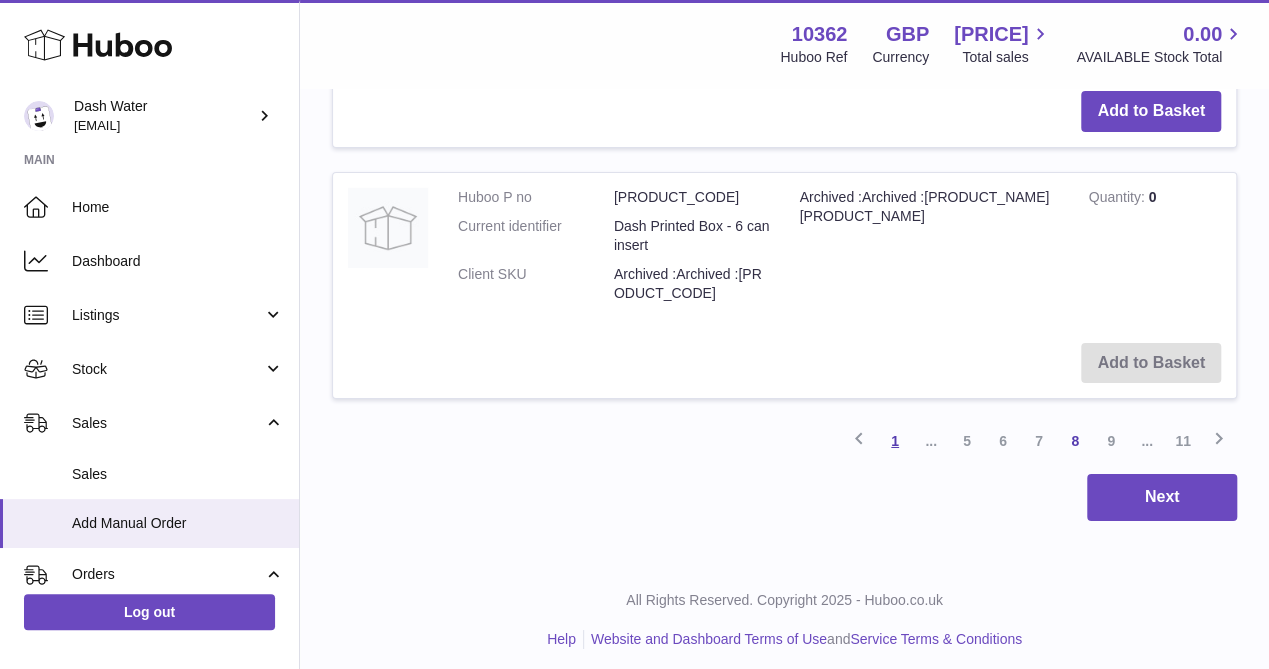 scroll, scrollTop: 3274, scrollLeft: 0, axis: vertical 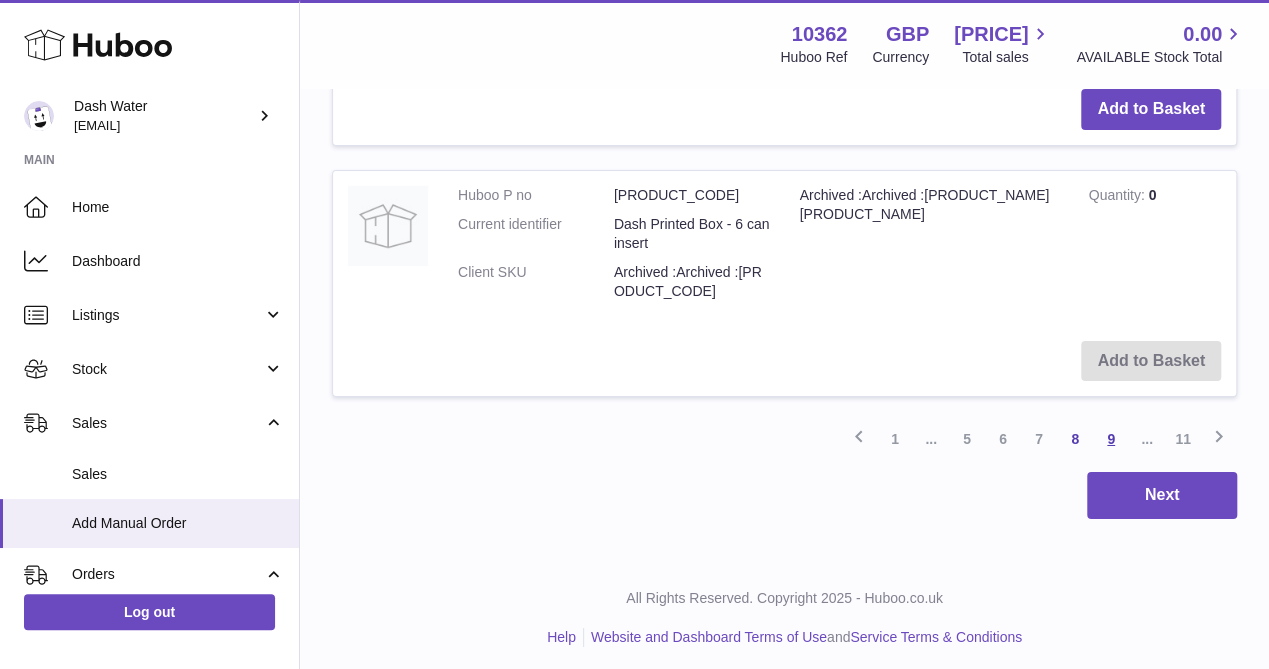 click on "9" at bounding box center [1111, 439] 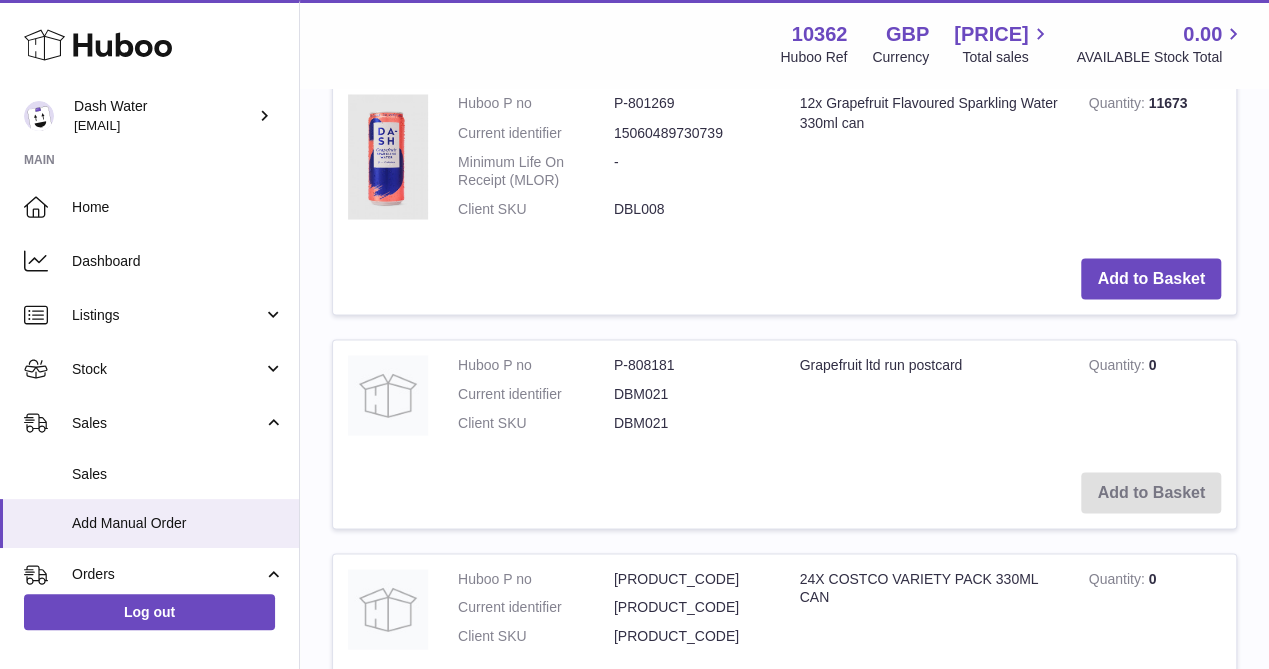 scroll, scrollTop: 1790, scrollLeft: 0, axis: vertical 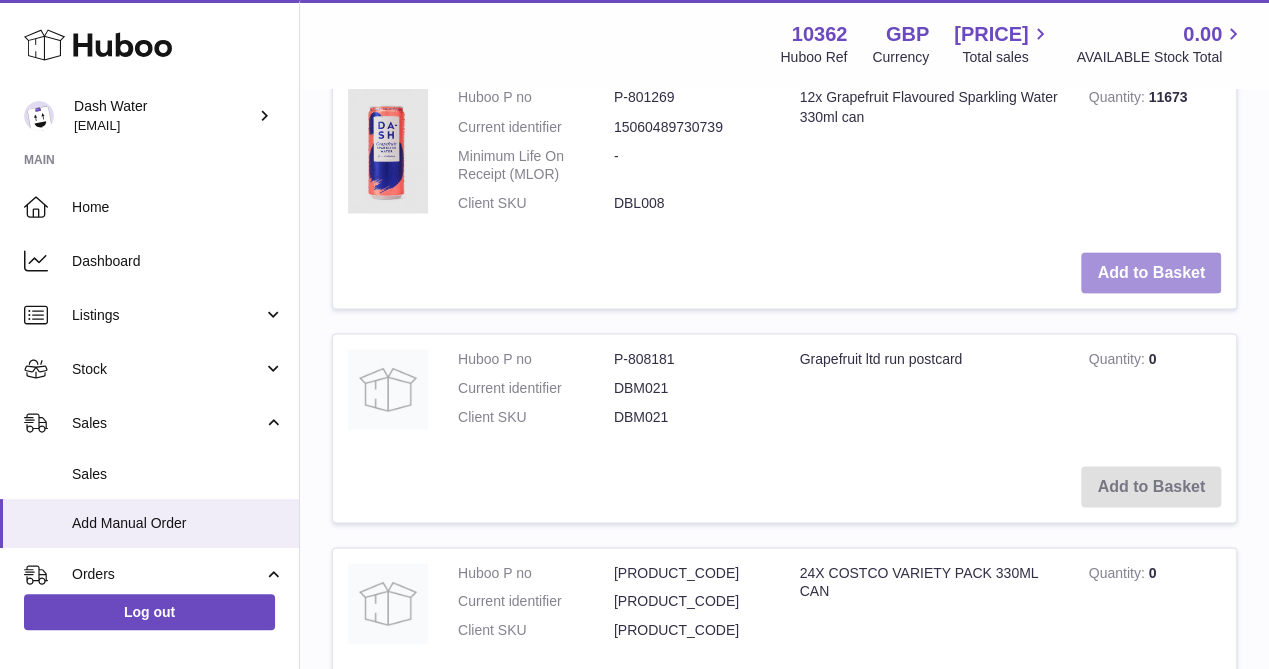 click on "Add to Basket" at bounding box center (1151, 272) 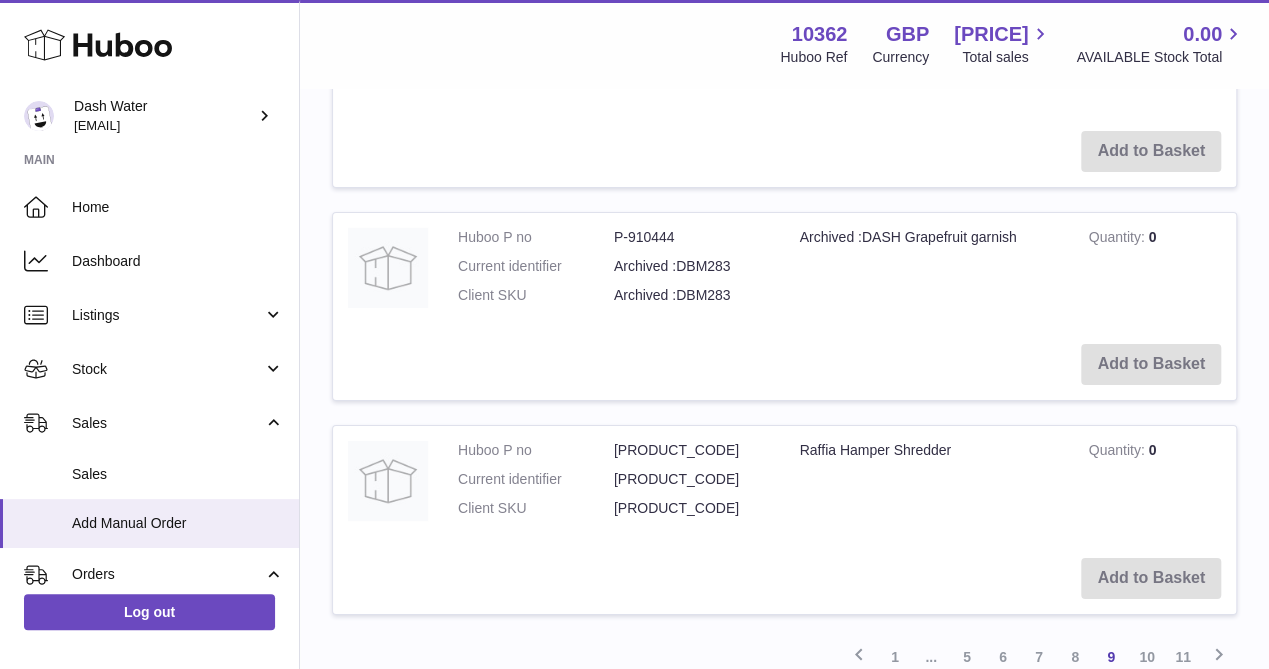 scroll, scrollTop: 3493, scrollLeft: 0, axis: vertical 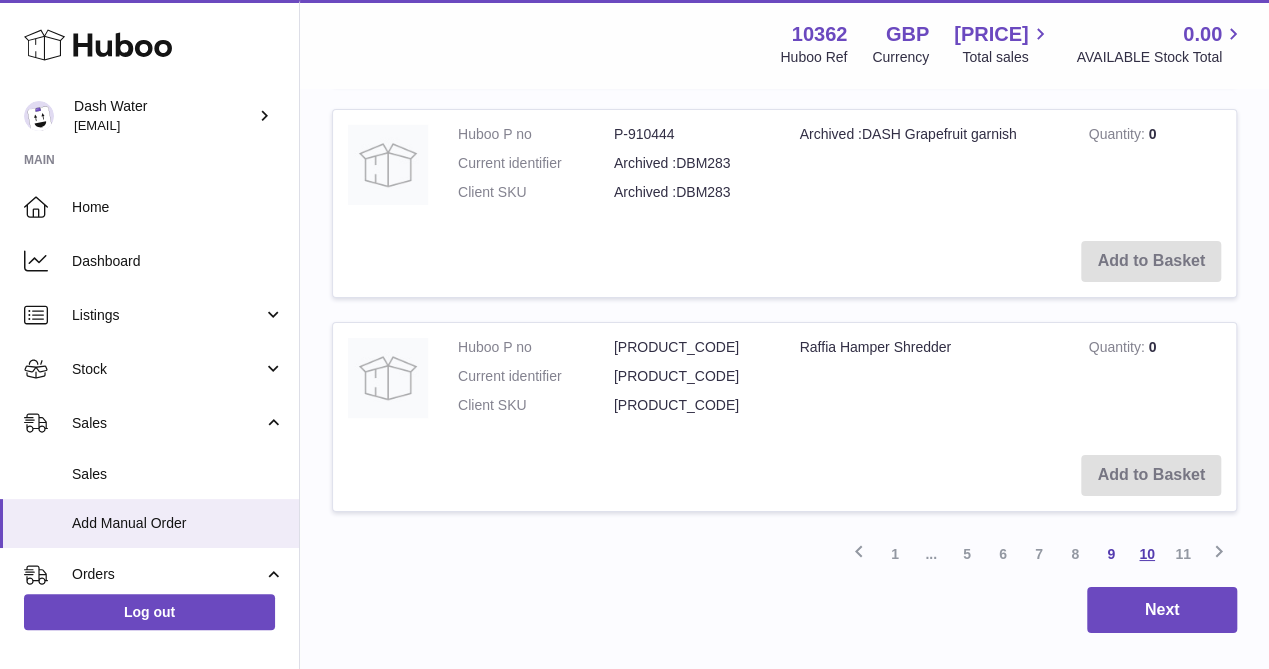 click on "10" at bounding box center [1147, 554] 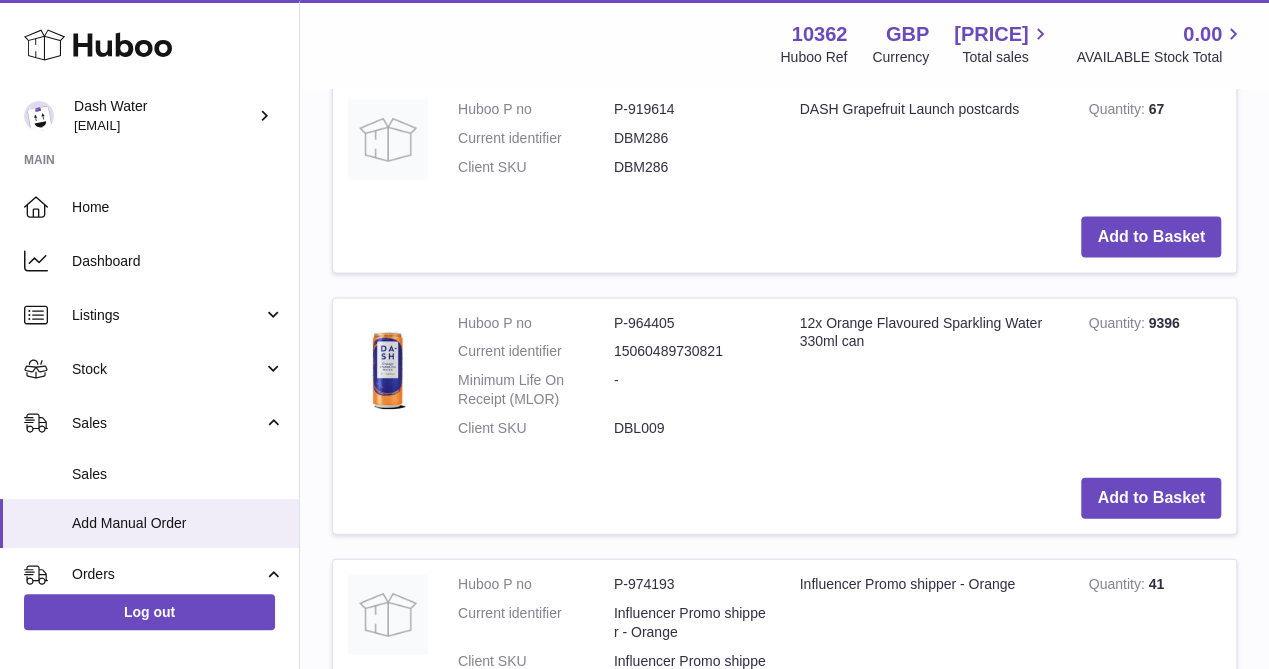 scroll, scrollTop: 1990, scrollLeft: 0, axis: vertical 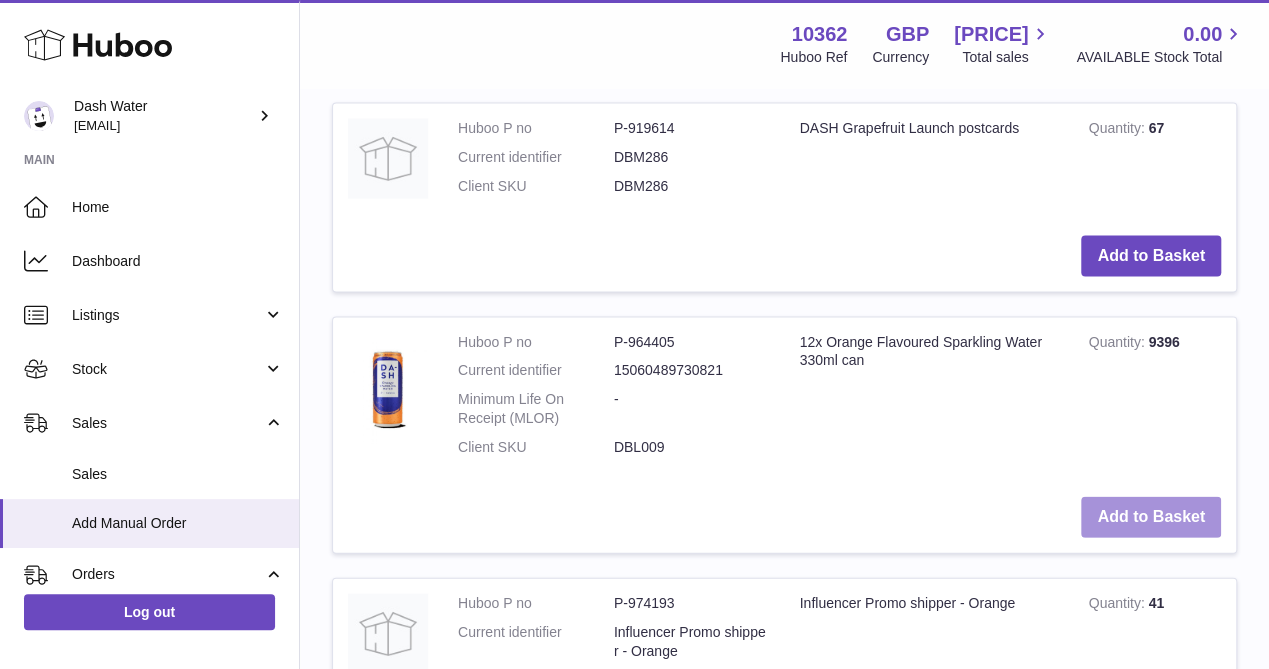 click on "Add to Basket" at bounding box center [1151, 517] 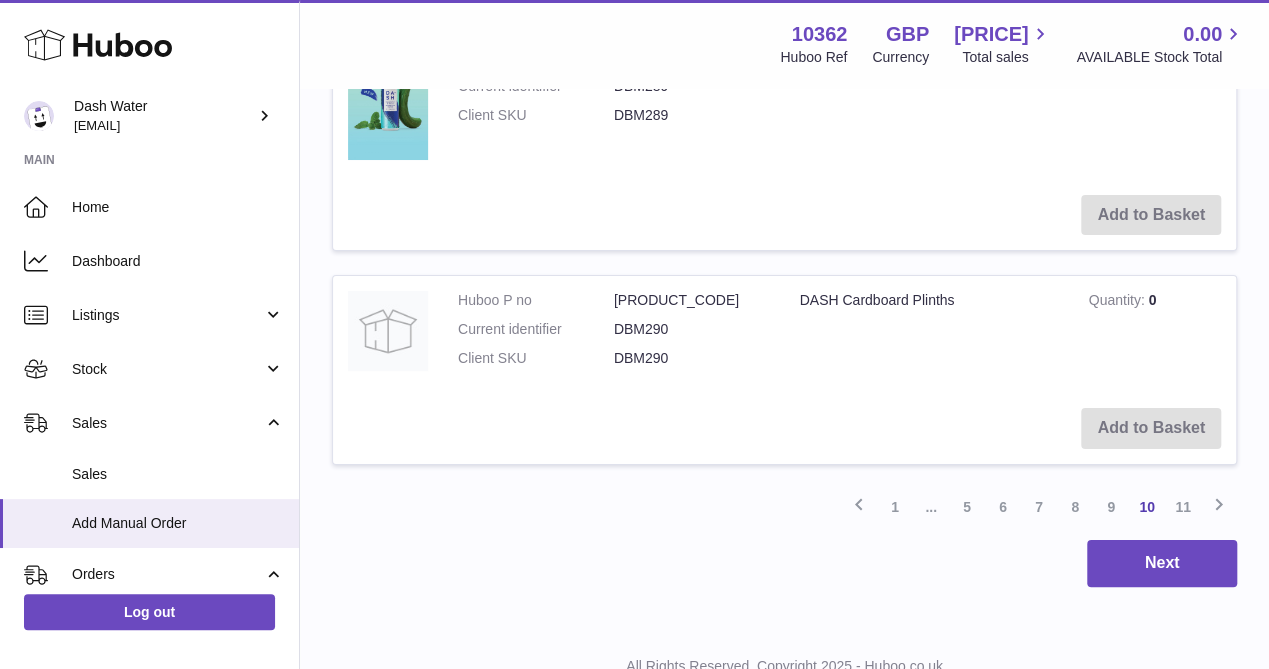 scroll, scrollTop: 3739, scrollLeft: 0, axis: vertical 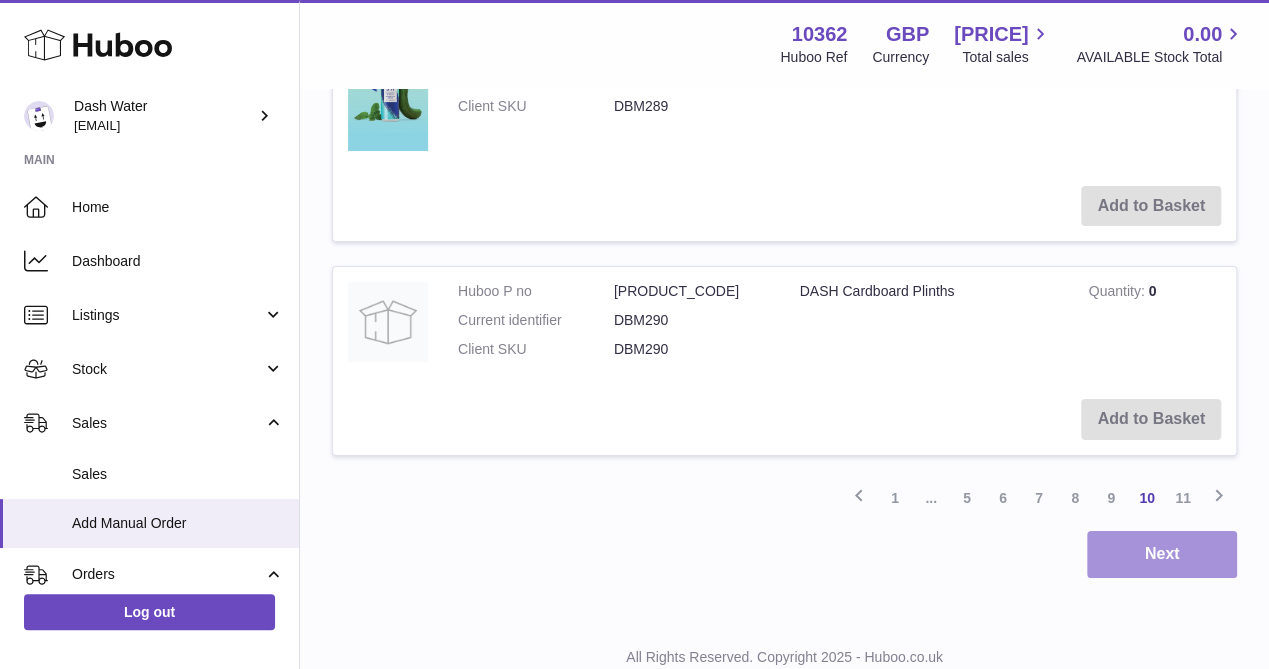 click on "Next" at bounding box center [1162, 554] 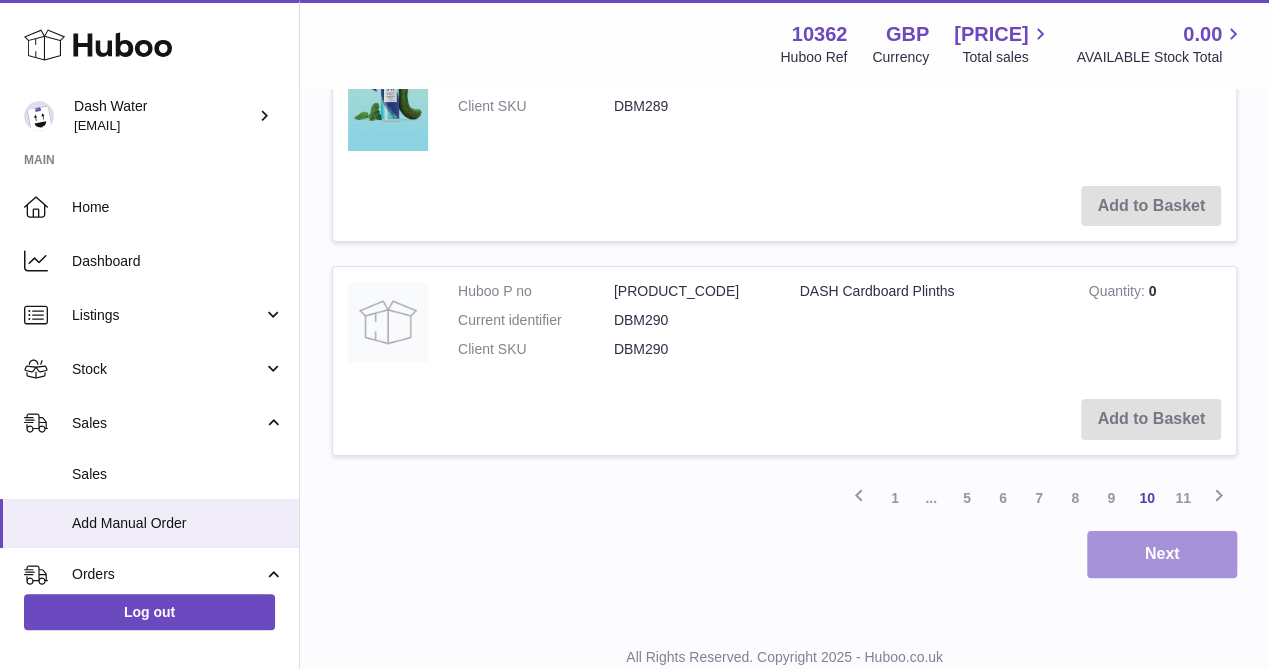 scroll, scrollTop: 0, scrollLeft: 0, axis: both 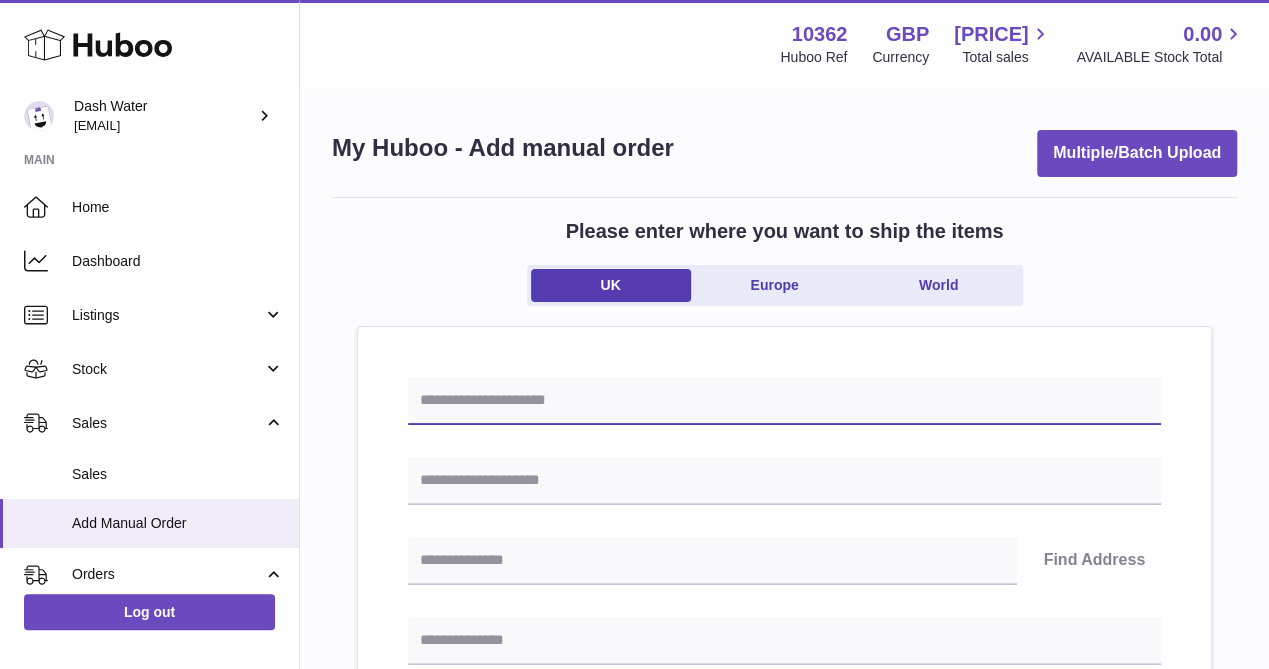 click at bounding box center (784, 401) 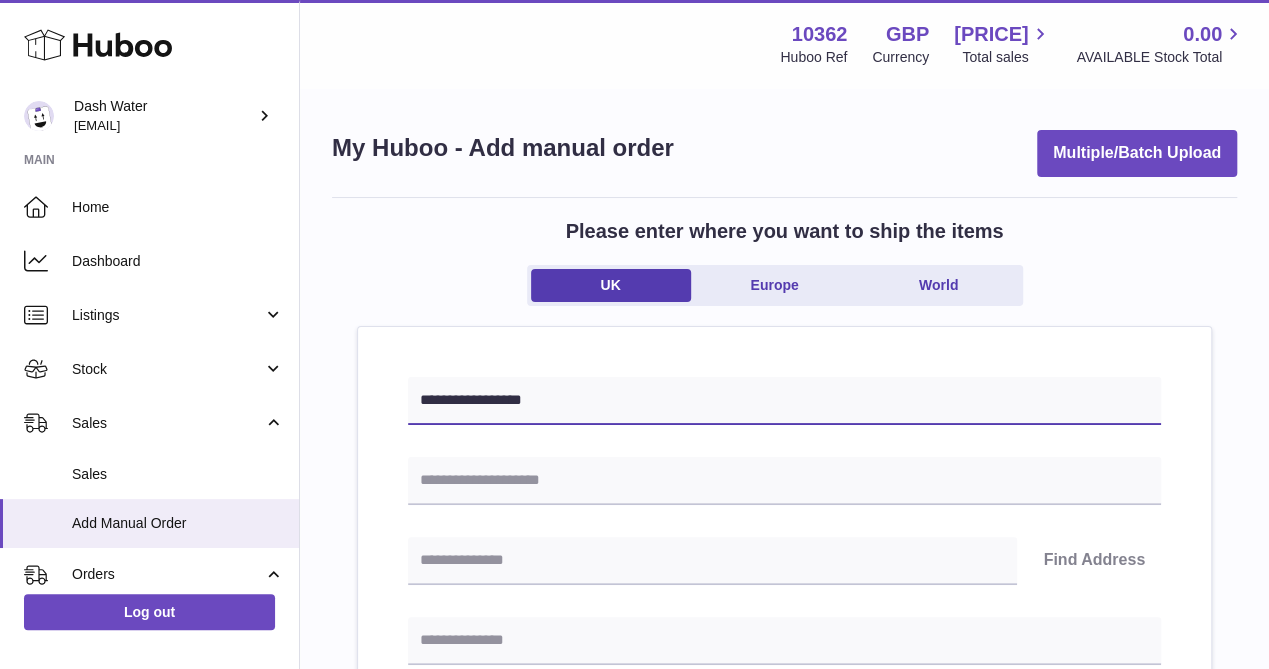 type on "**********" 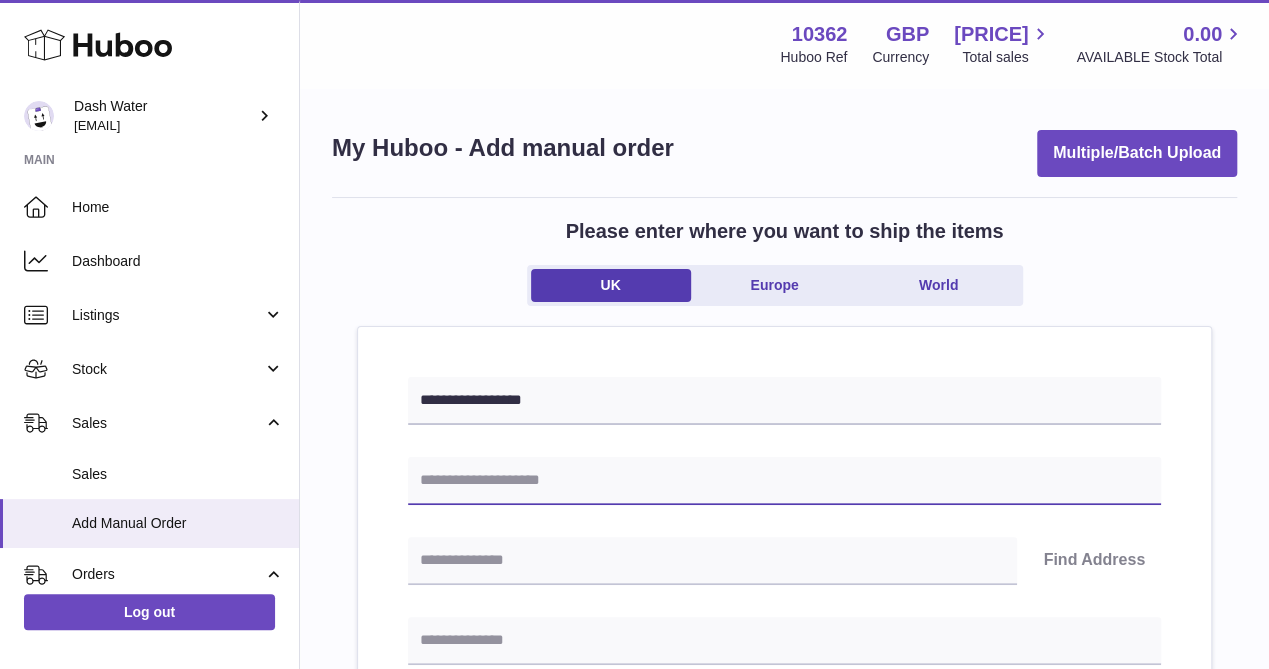 type on "**********" 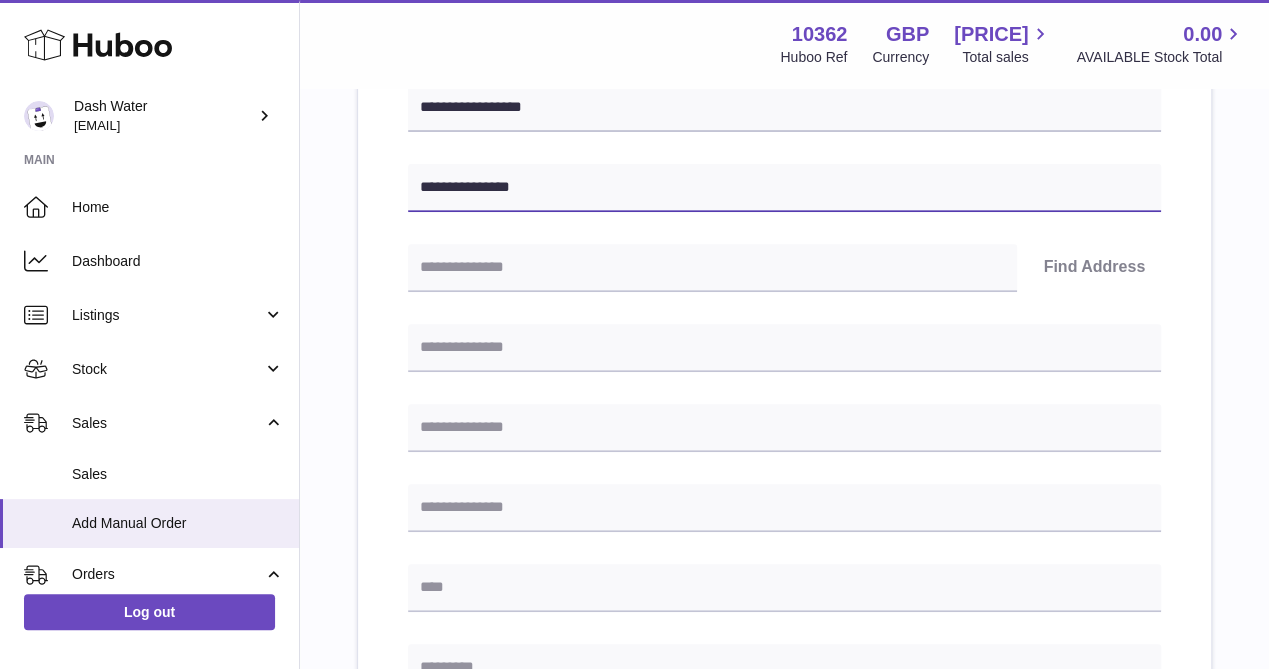 scroll, scrollTop: 300, scrollLeft: 0, axis: vertical 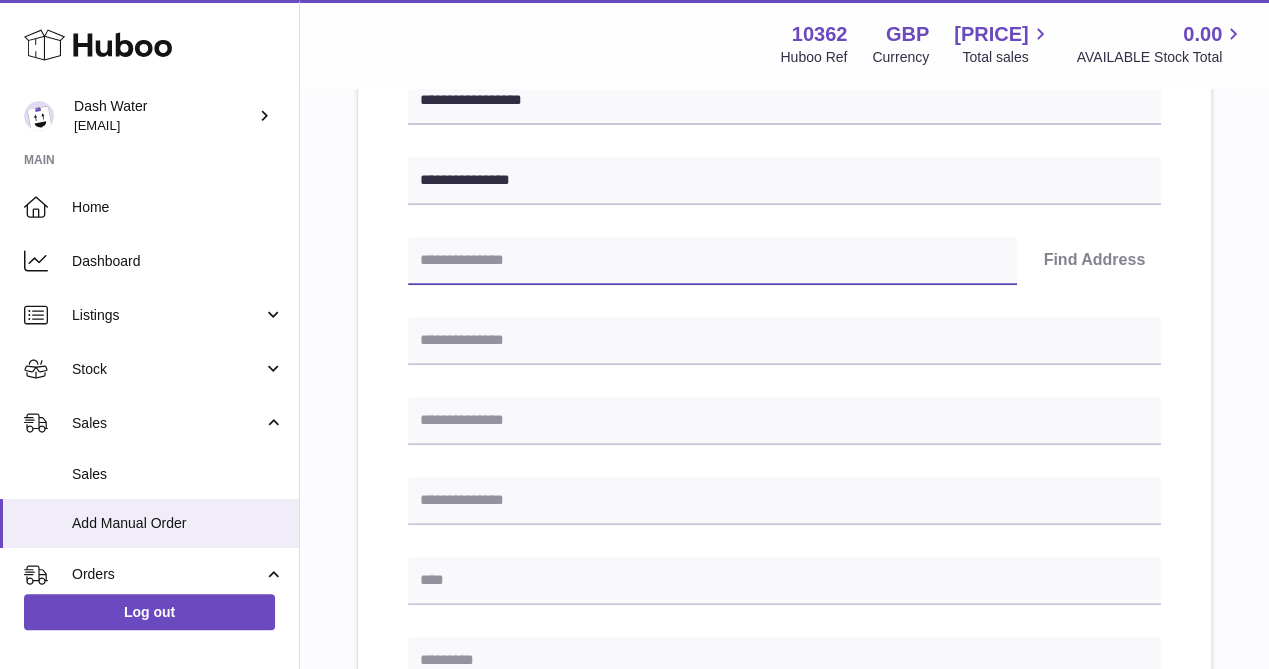 click at bounding box center (712, 261) 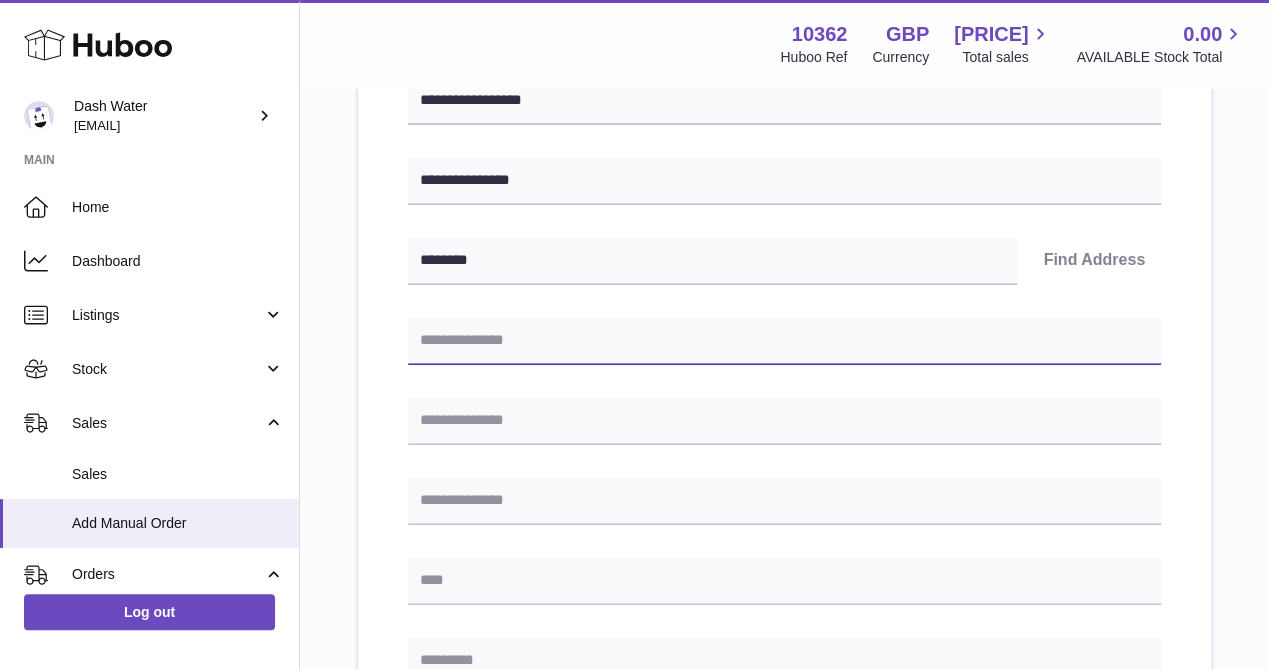 type on "**********" 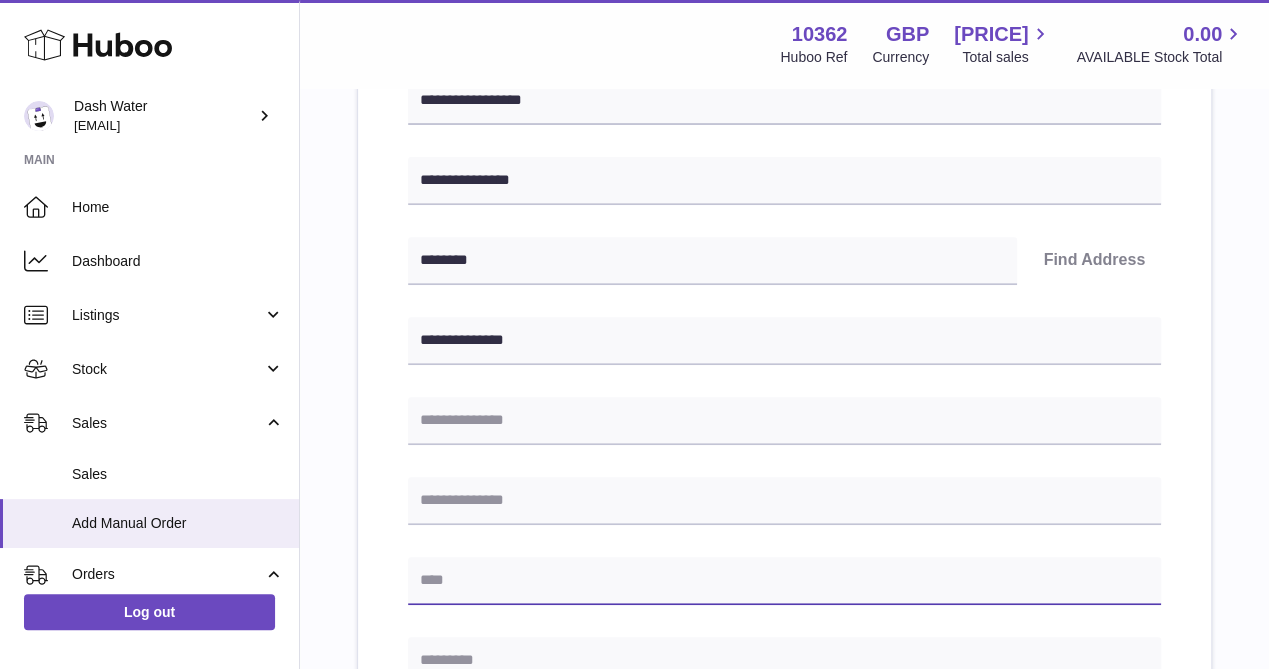 type on "*********" 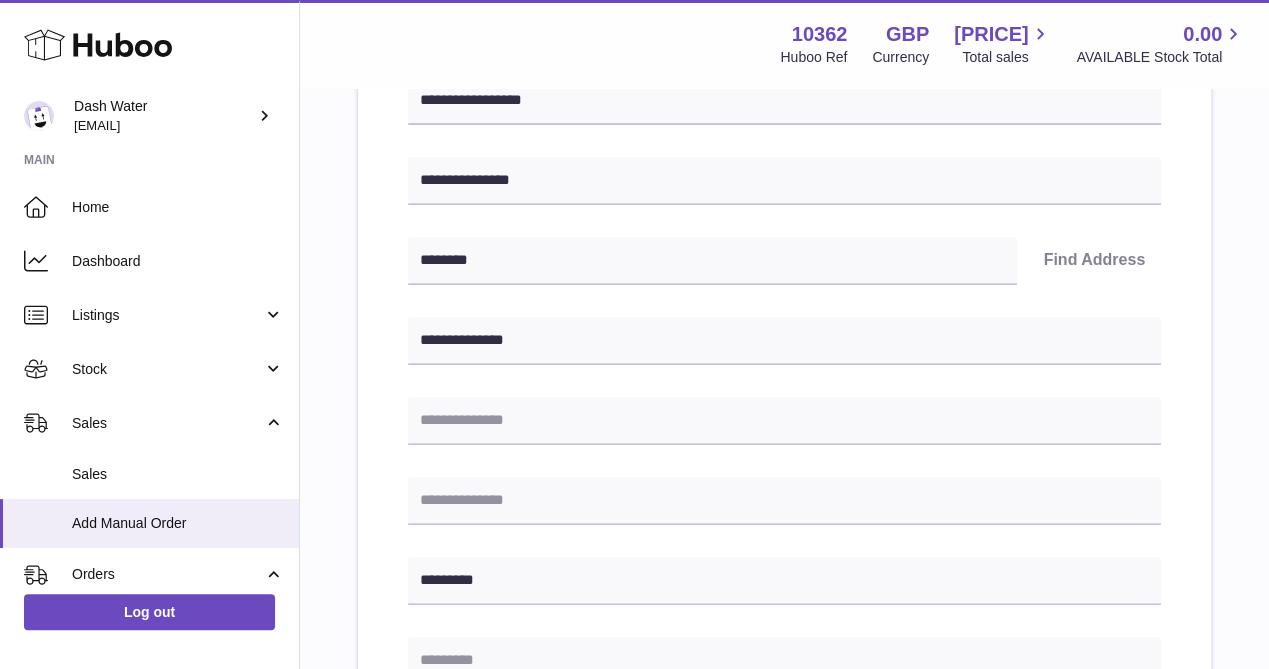 type on "********" 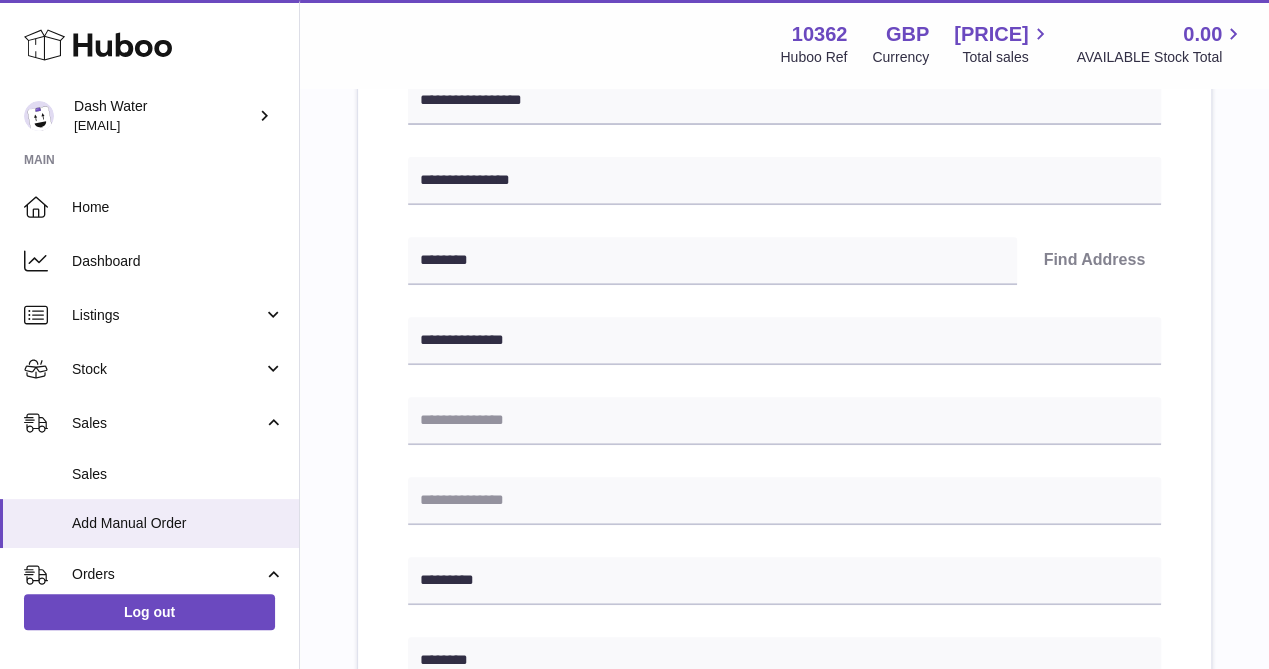 type on "**********" 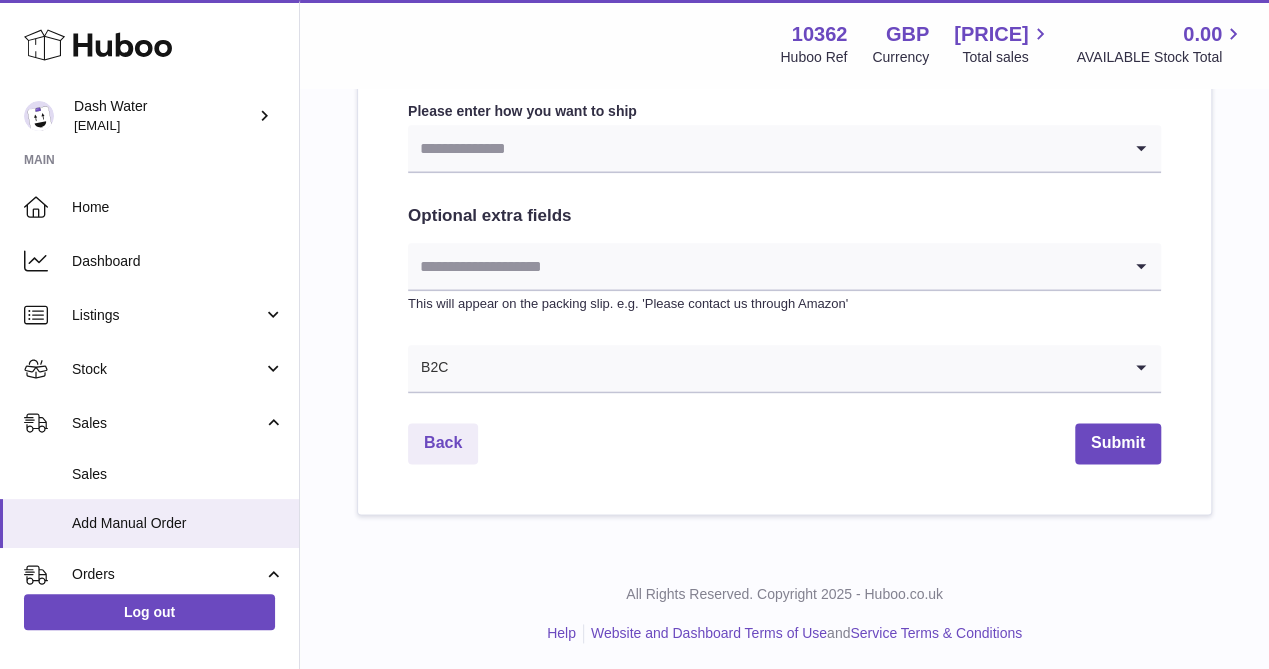 scroll, scrollTop: 1077, scrollLeft: 0, axis: vertical 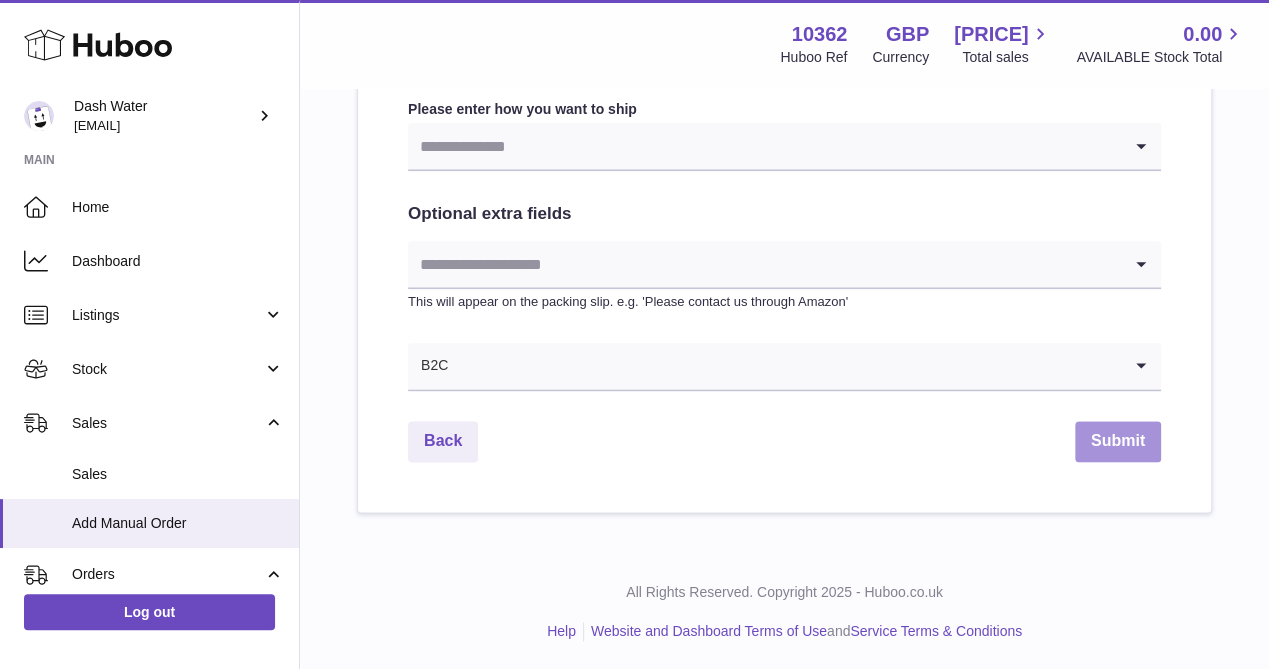 click on "Submit" at bounding box center (1118, 441) 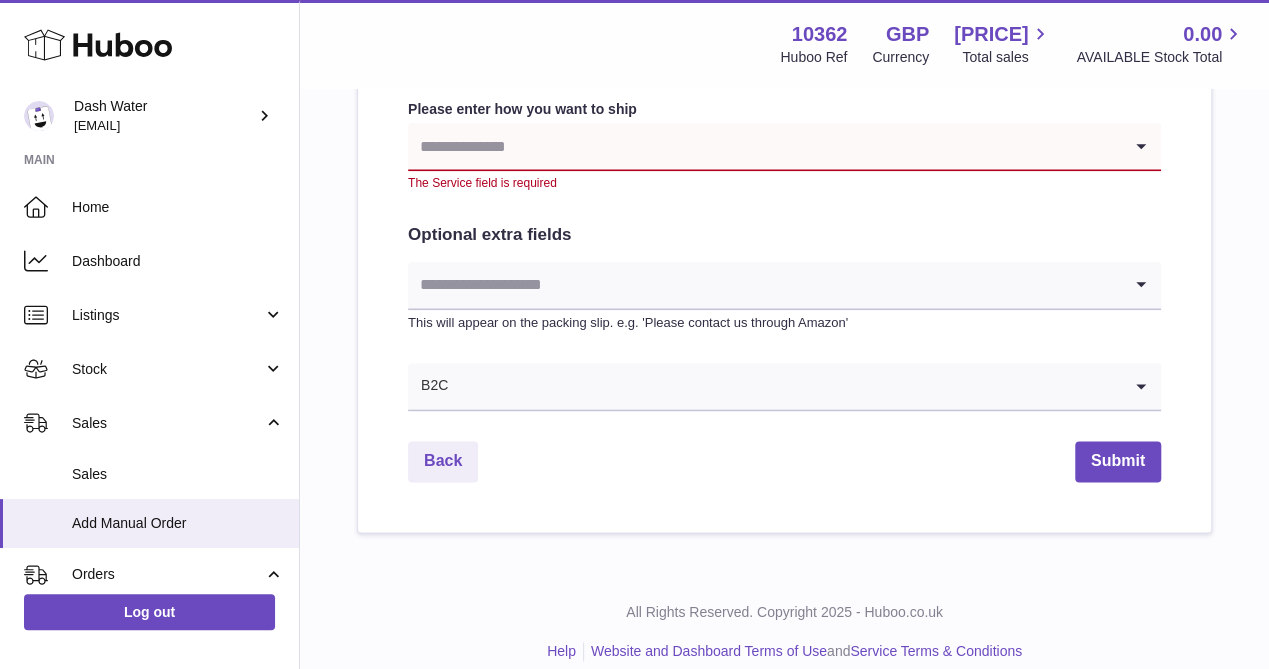 click at bounding box center [764, 146] 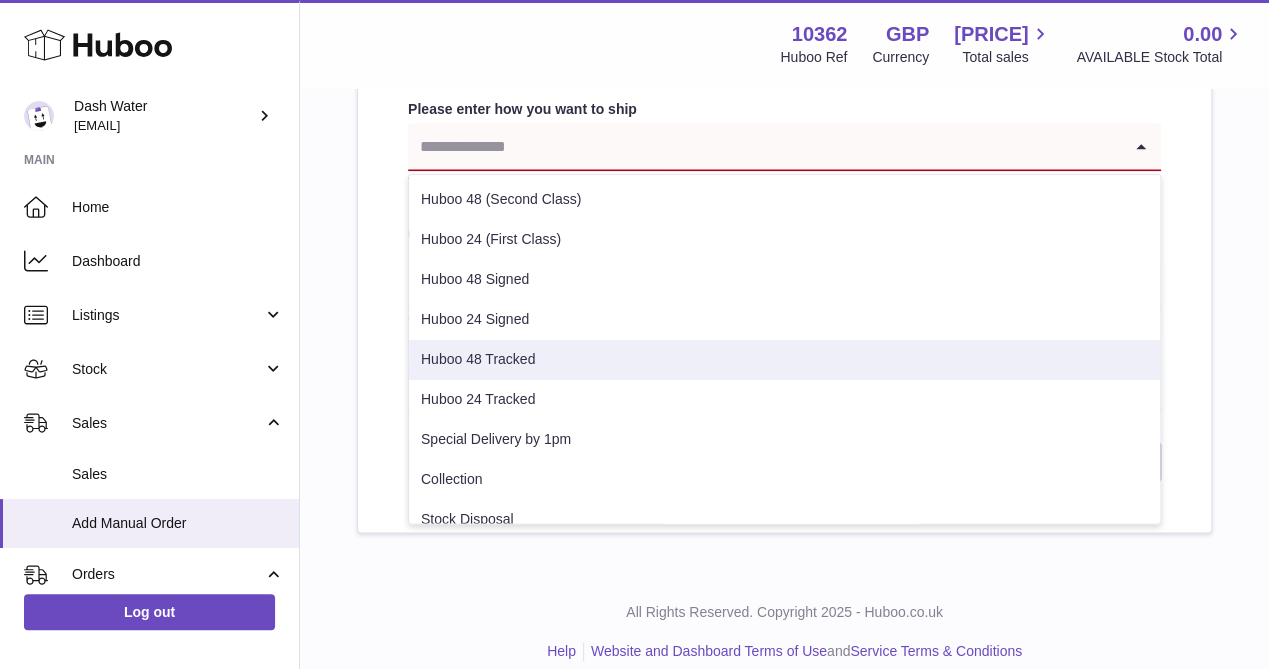 click on "Huboo 48 Tracked" at bounding box center [784, 360] 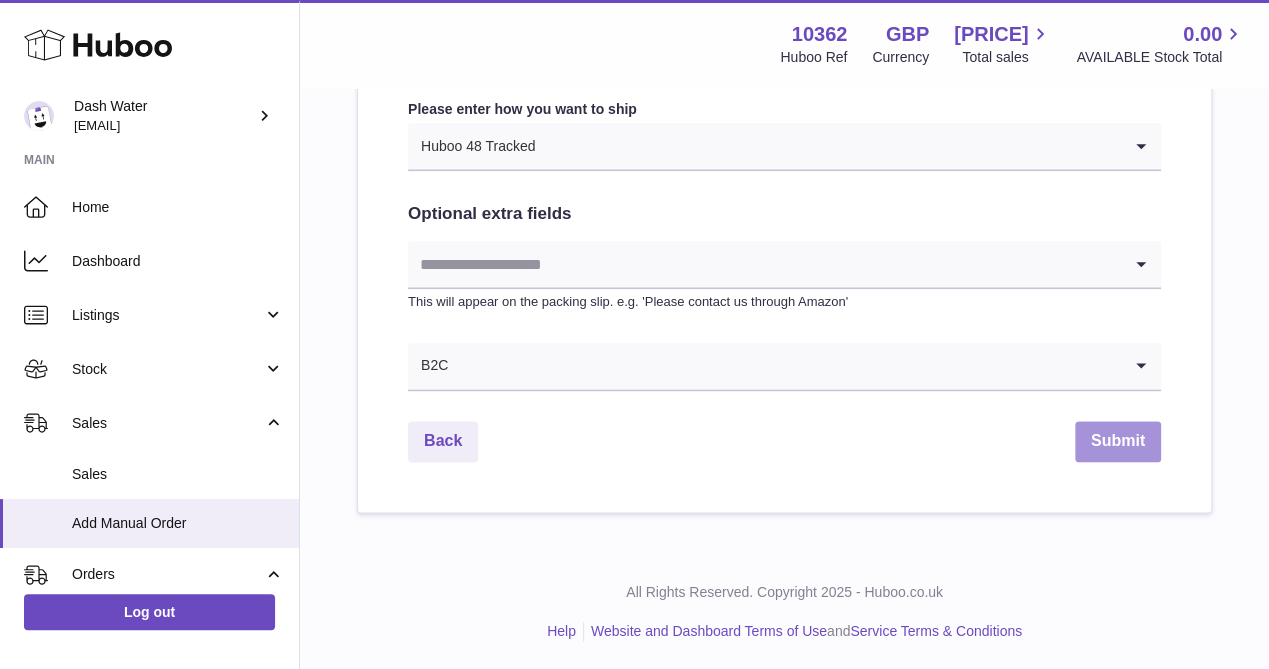 click on "Submit" at bounding box center [1118, 441] 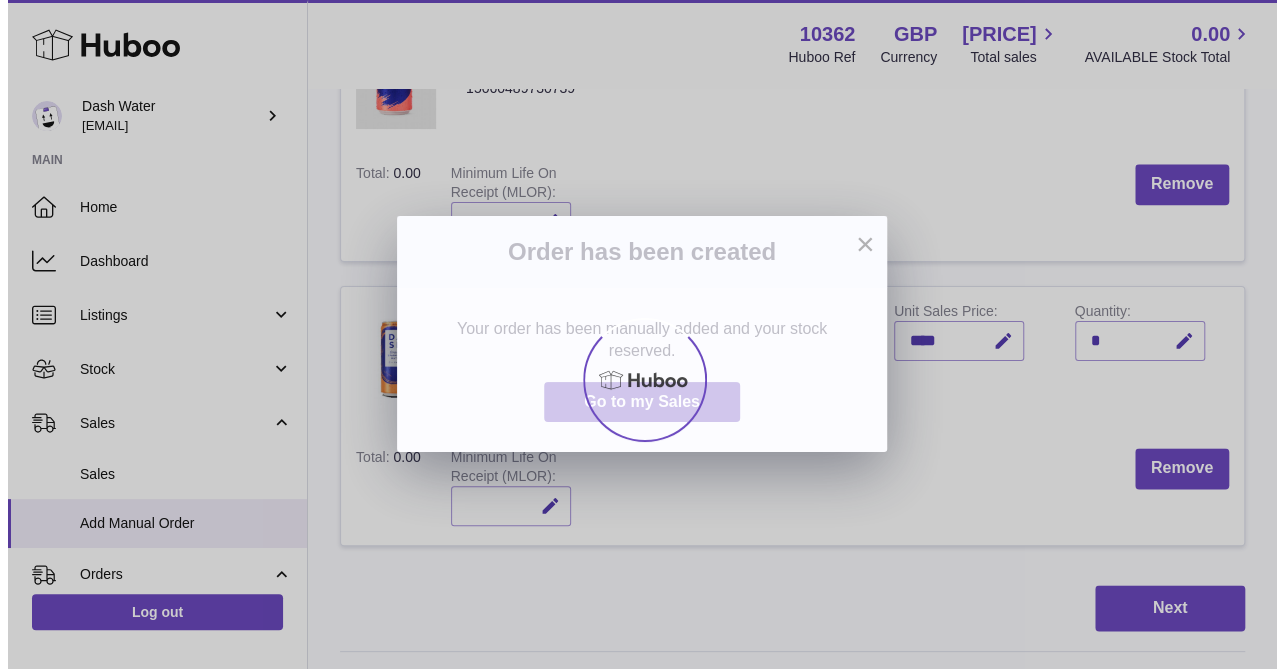 scroll, scrollTop: 0, scrollLeft: 0, axis: both 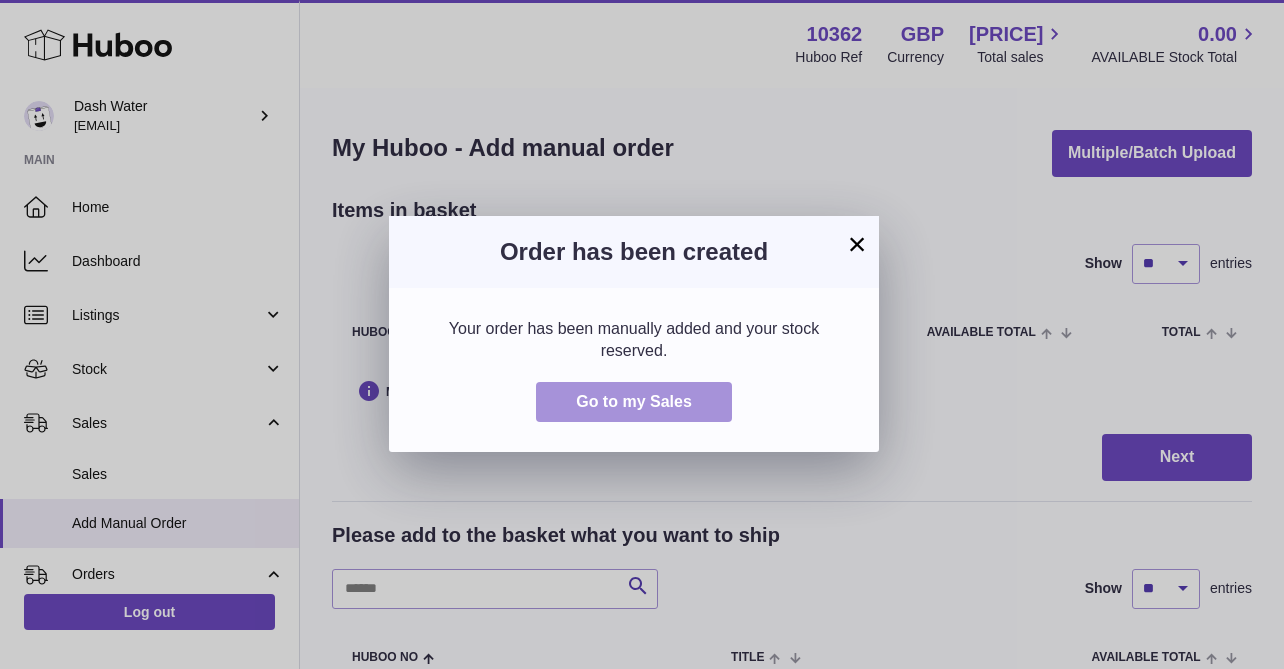 click on "Go to my Sales" at bounding box center [634, 401] 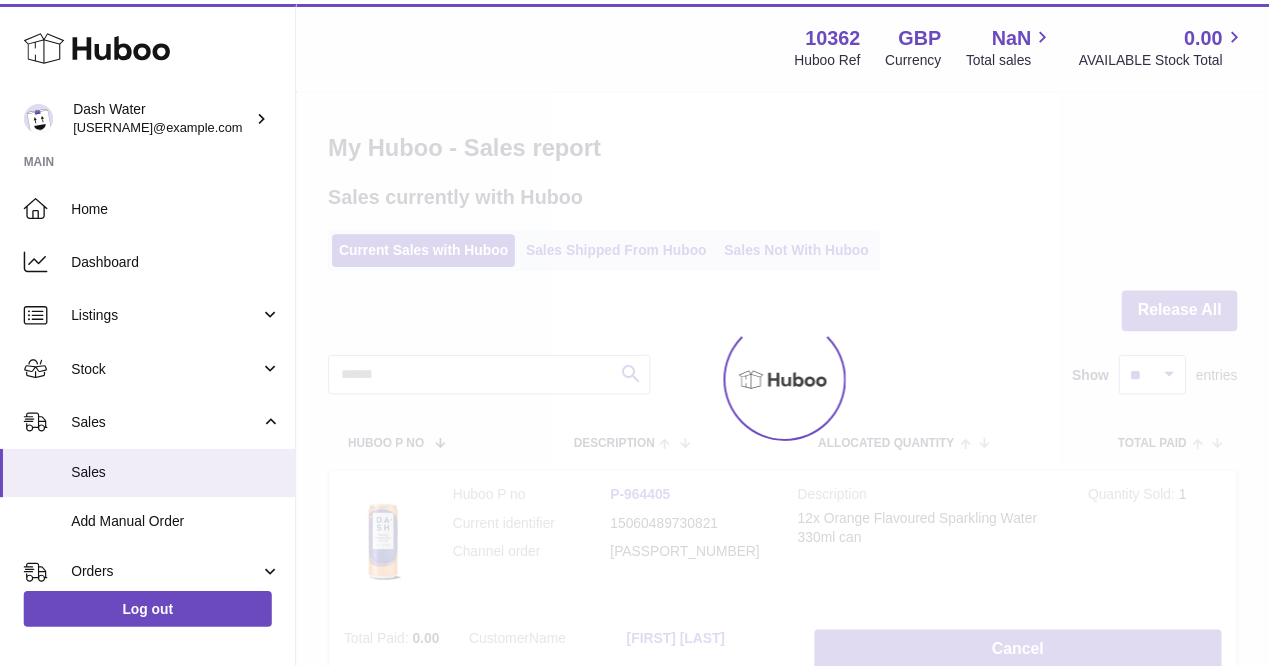 scroll, scrollTop: 0, scrollLeft: 0, axis: both 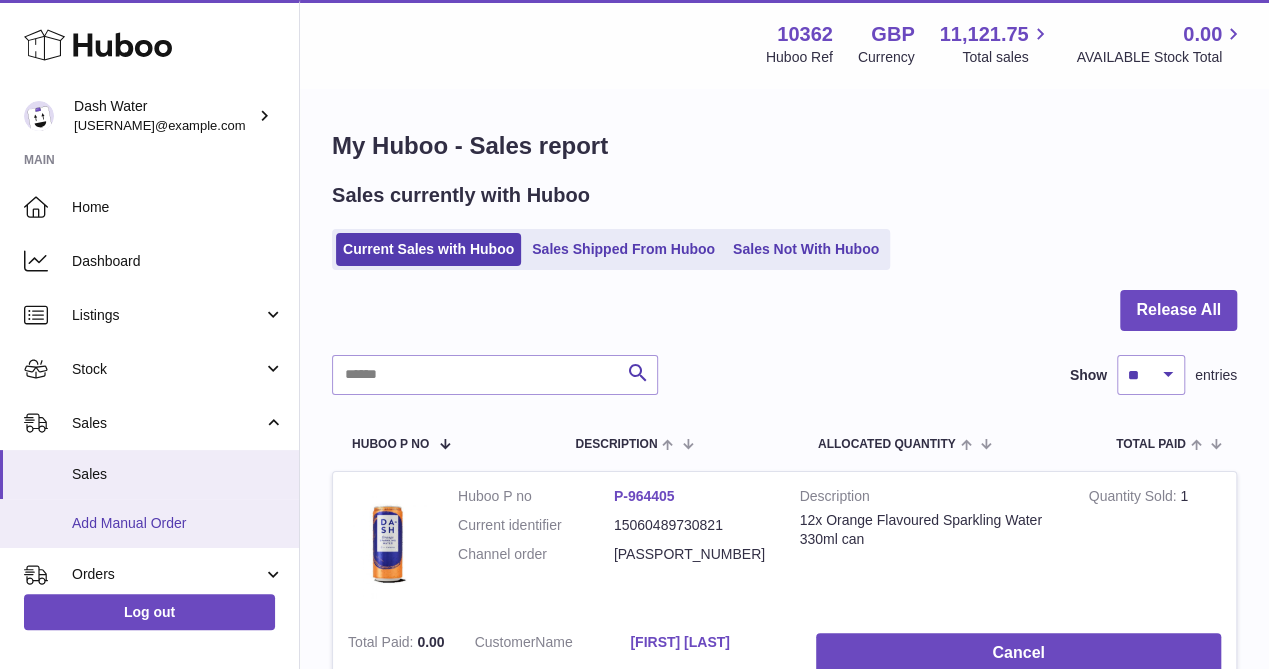 click on "Add Manual Order" at bounding box center (178, 523) 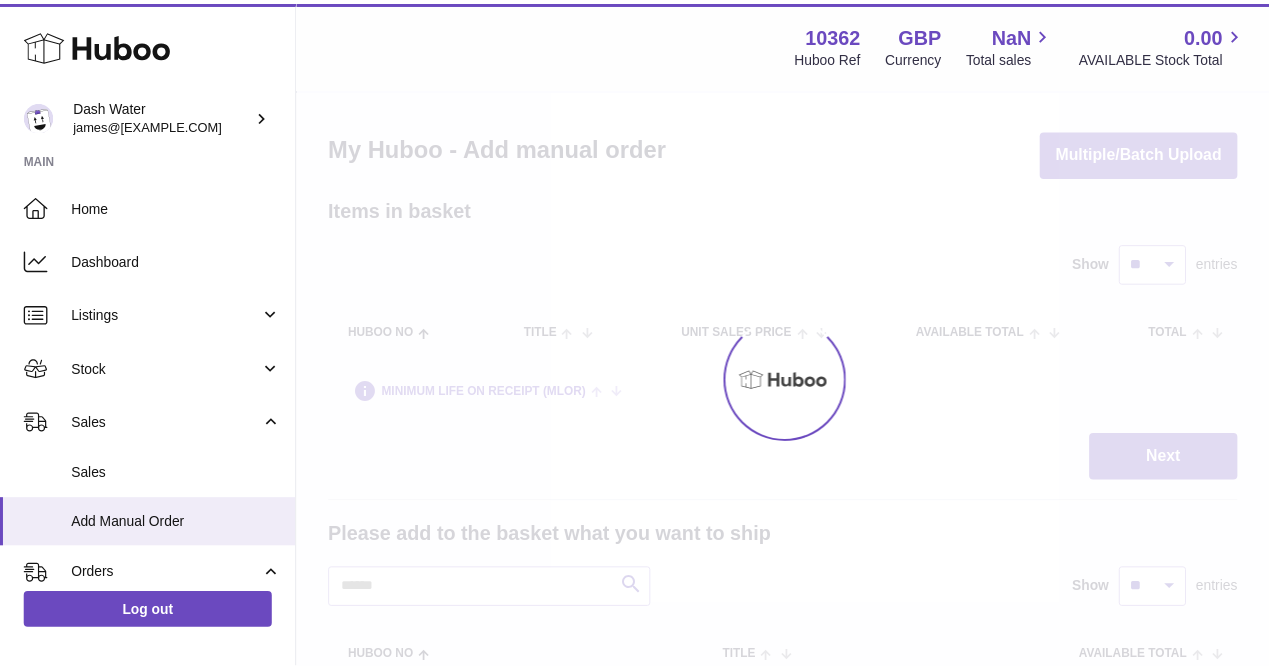 scroll, scrollTop: 0, scrollLeft: 0, axis: both 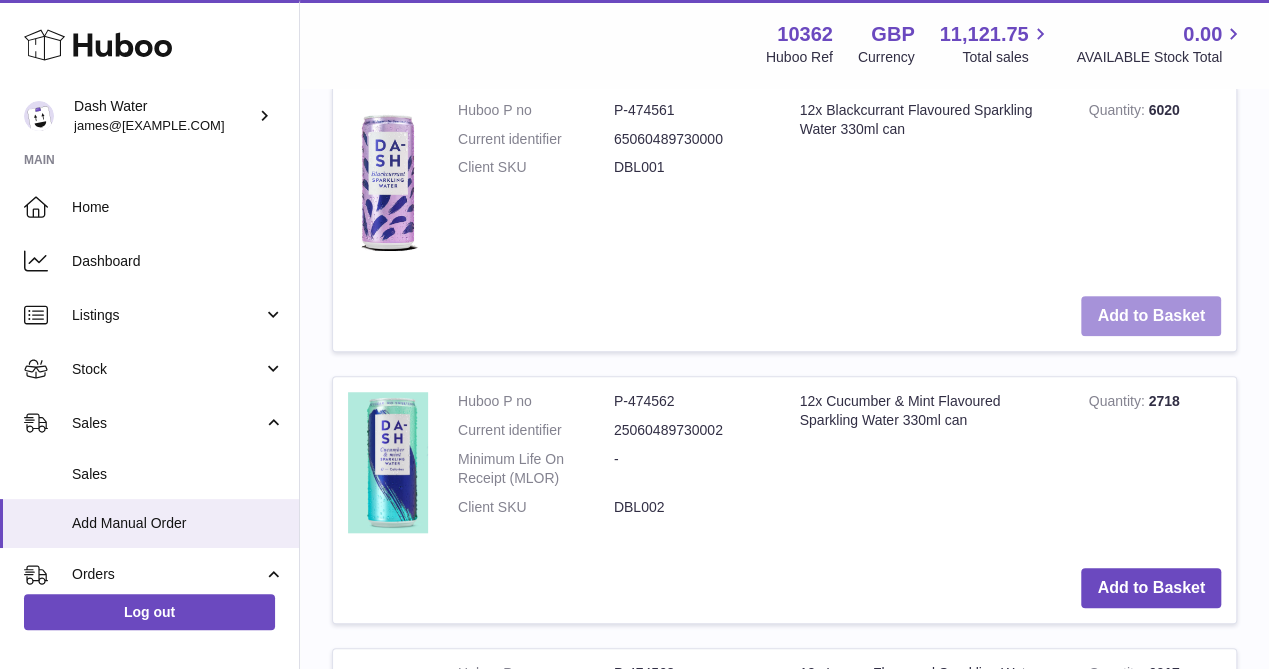 click on "Add to Basket" at bounding box center [1151, 316] 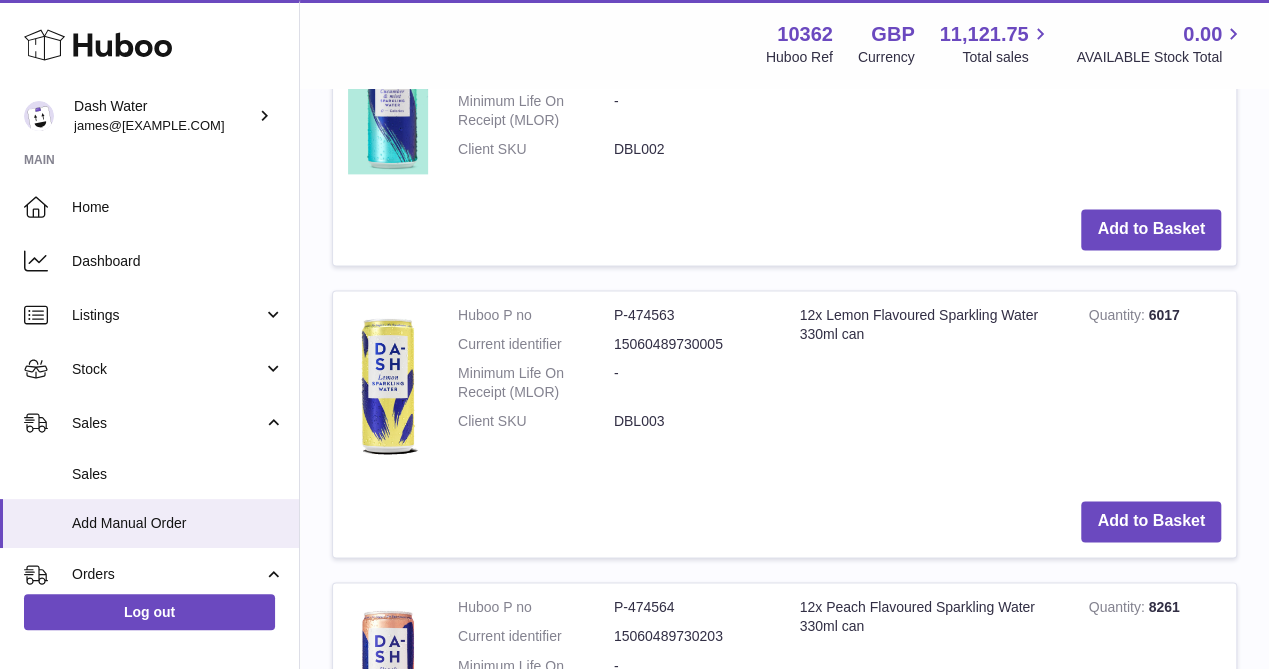 scroll, scrollTop: 1291, scrollLeft: 0, axis: vertical 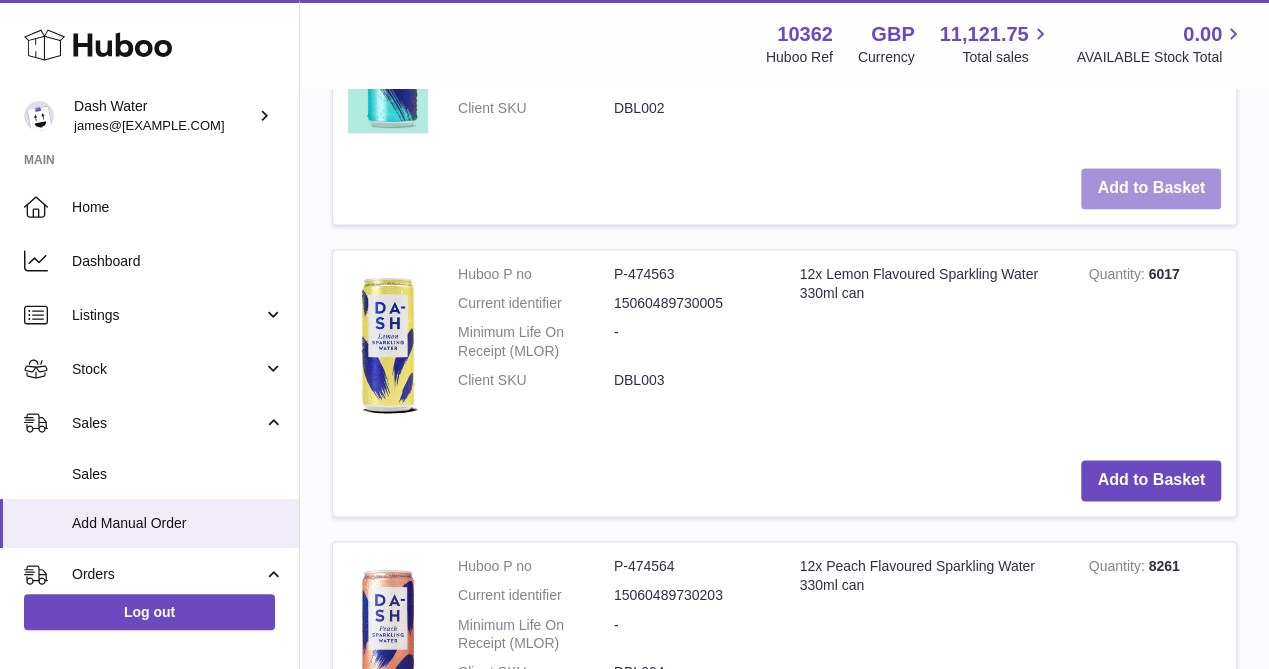 click on "Add to Basket" at bounding box center (1151, 188) 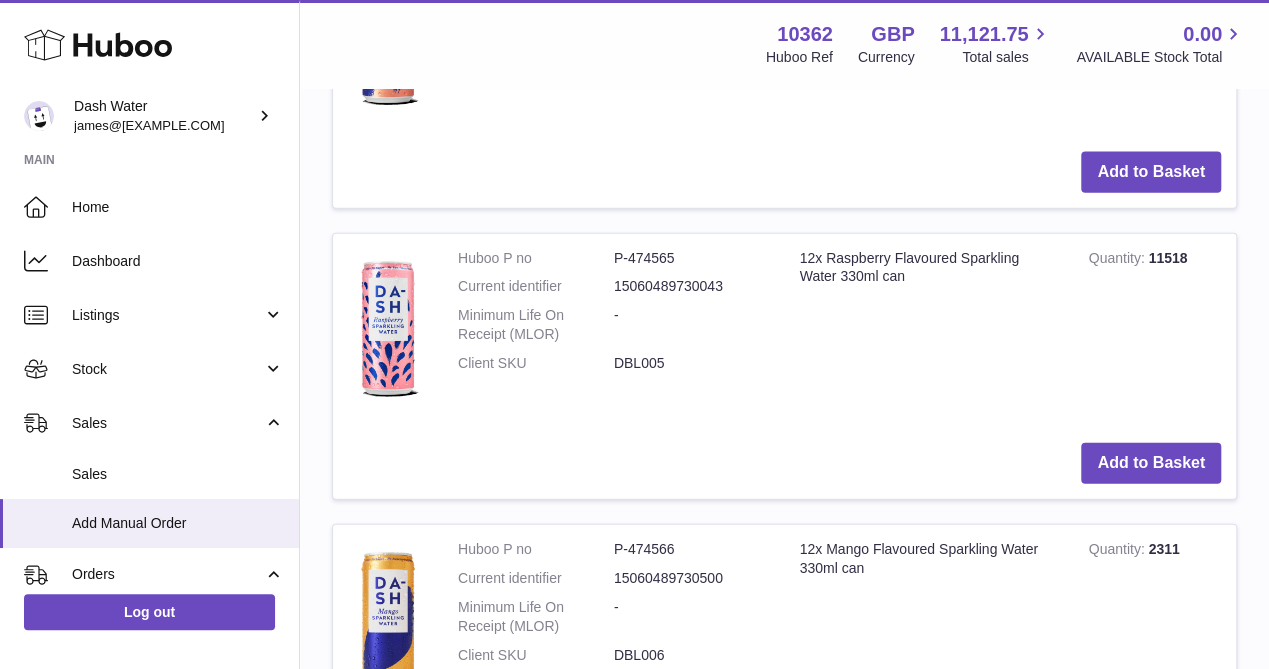 scroll, scrollTop: 2303, scrollLeft: 0, axis: vertical 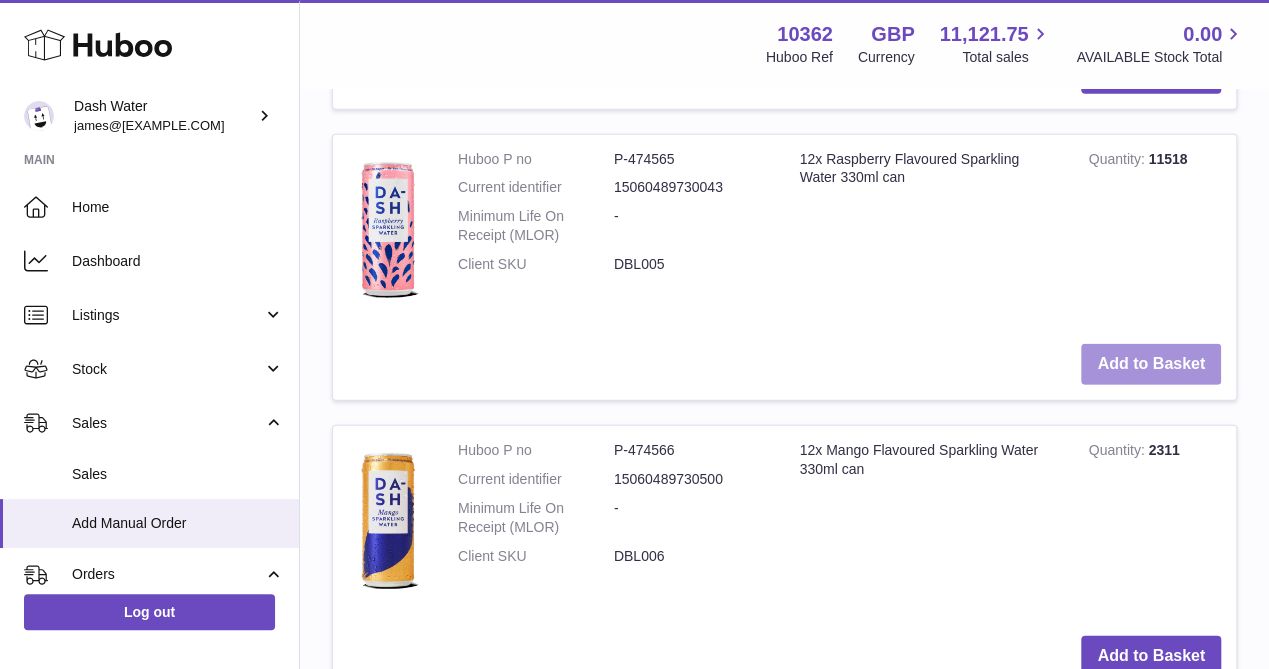 click on "Add to Basket" at bounding box center (1151, 364) 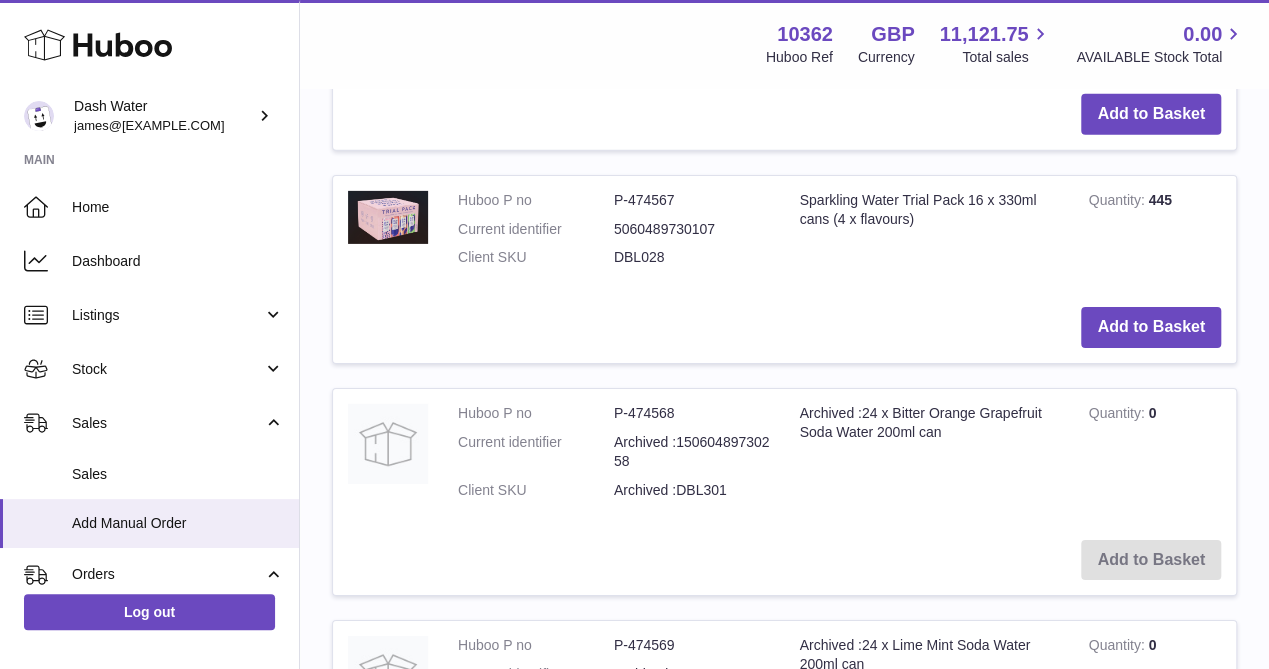 scroll, scrollTop: 3840, scrollLeft: 0, axis: vertical 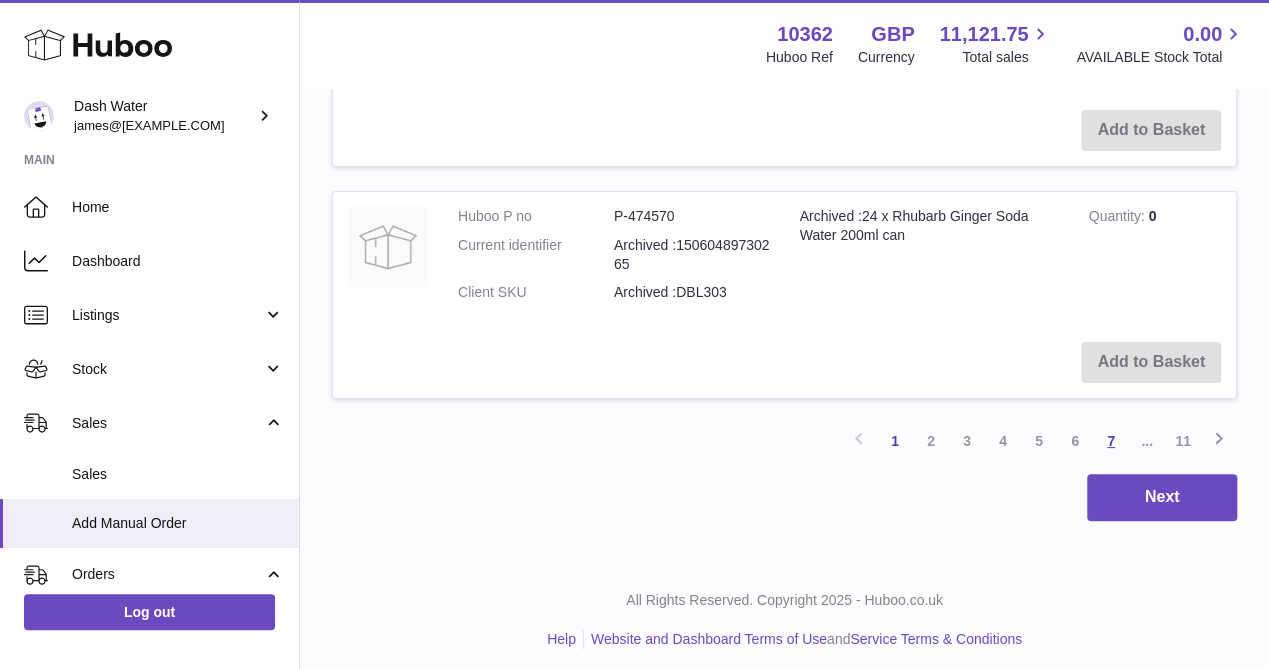 click on "7" at bounding box center [1111, 441] 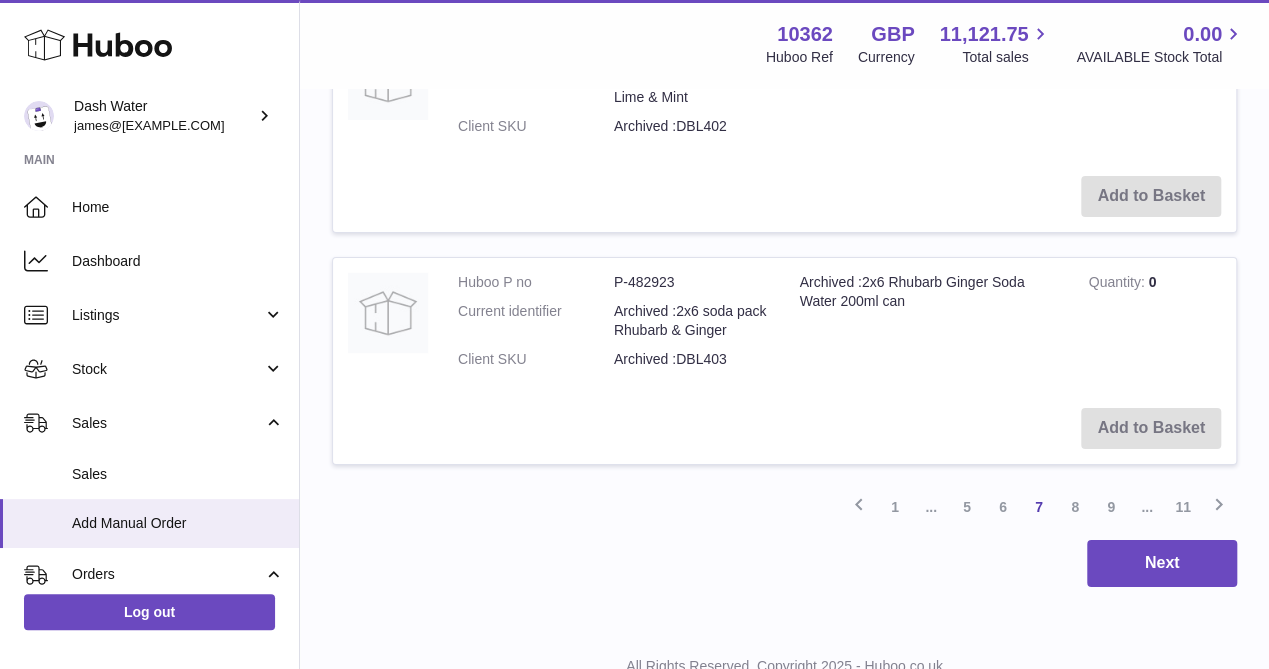 scroll, scrollTop: 3542, scrollLeft: 0, axis: vertical 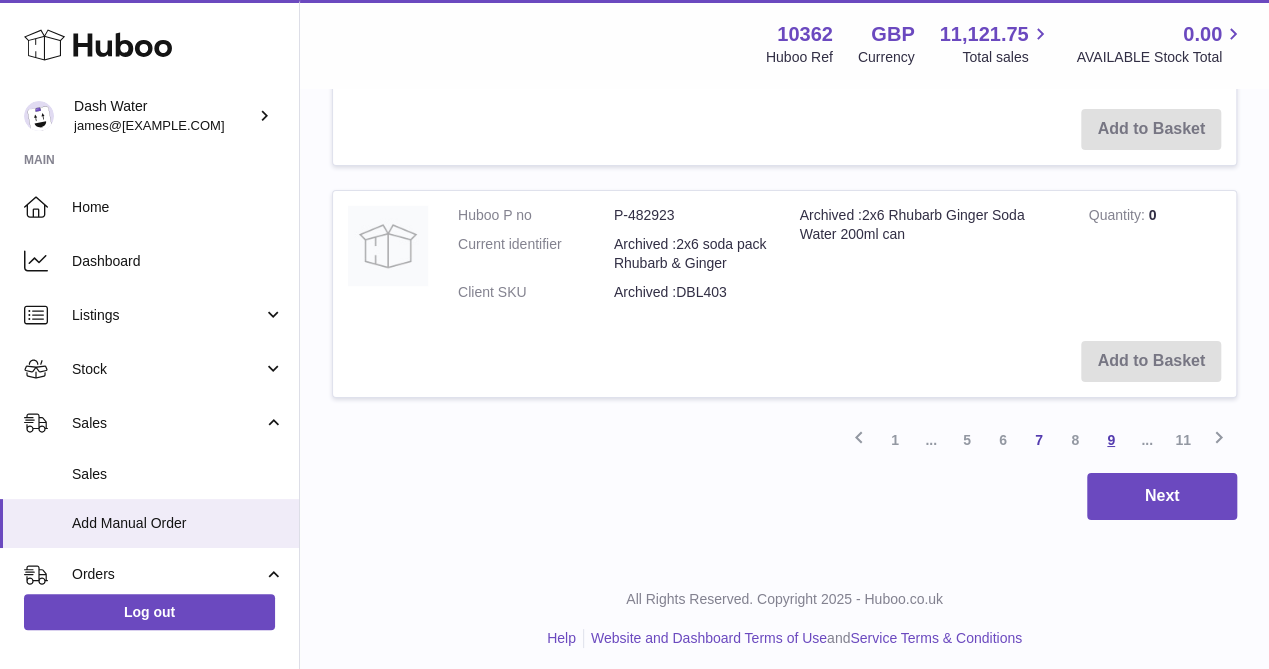 click on "9" at bounding box center (1111, 440) 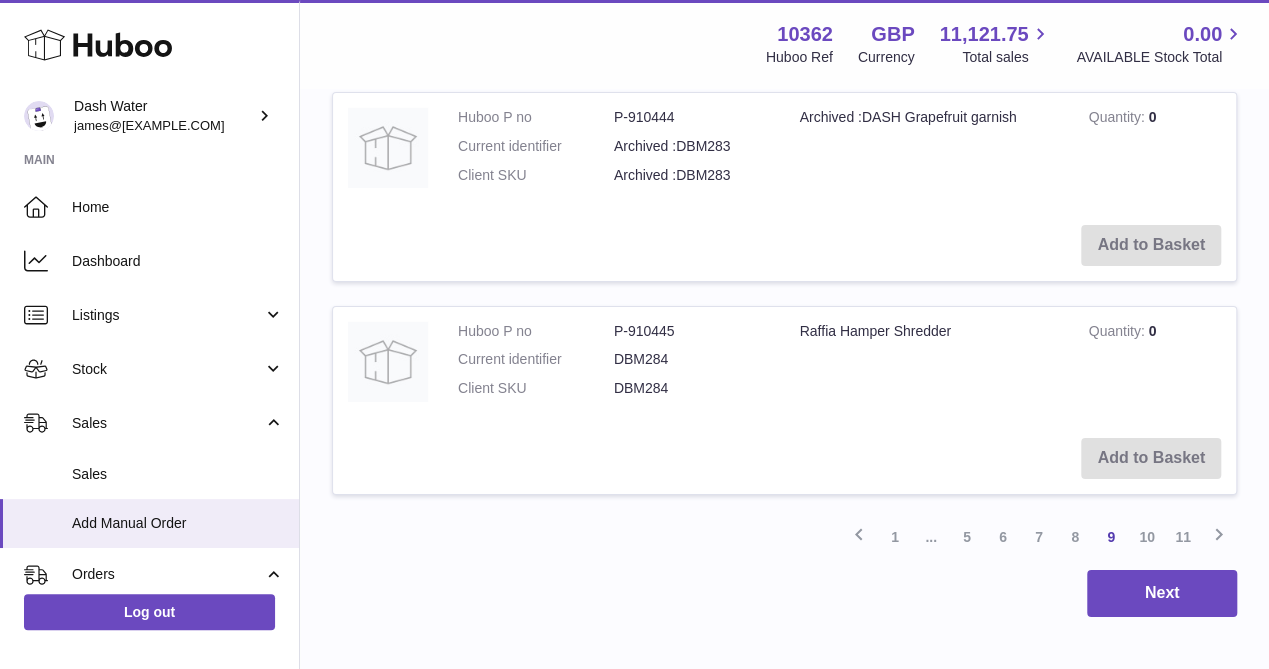 scroll, scrollTop: 3486, scrollLeft: 0, axis: vertical 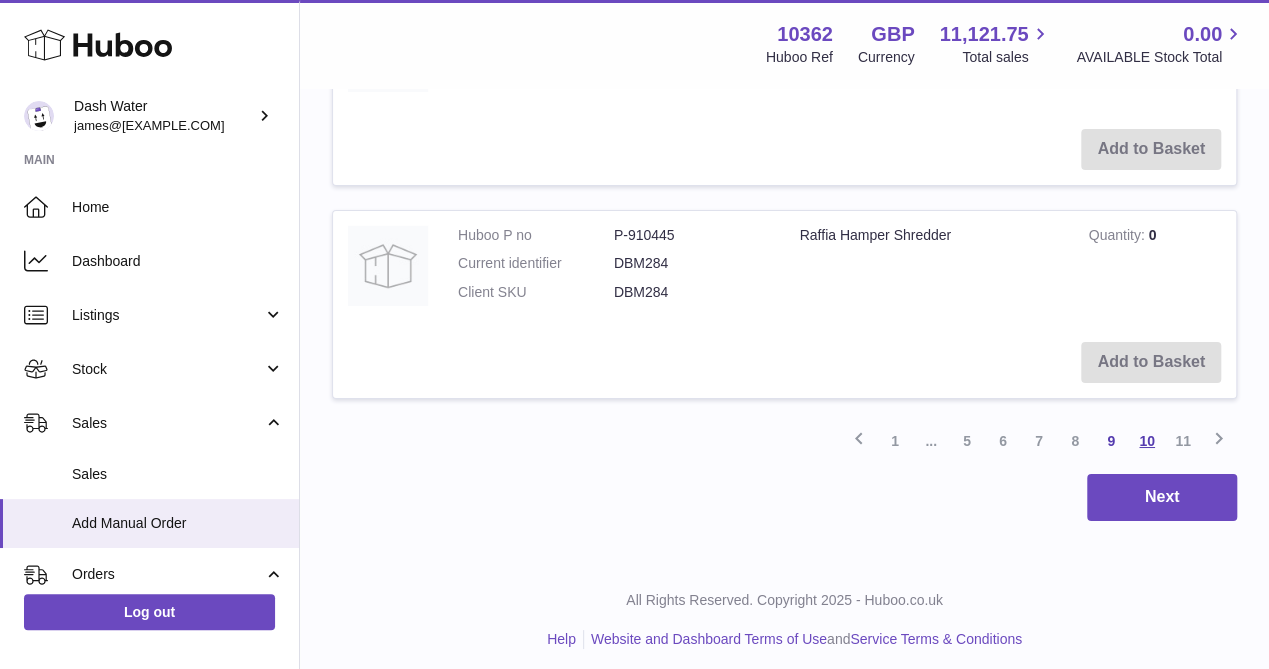 click on "10" at bounding box center (1147, 441) 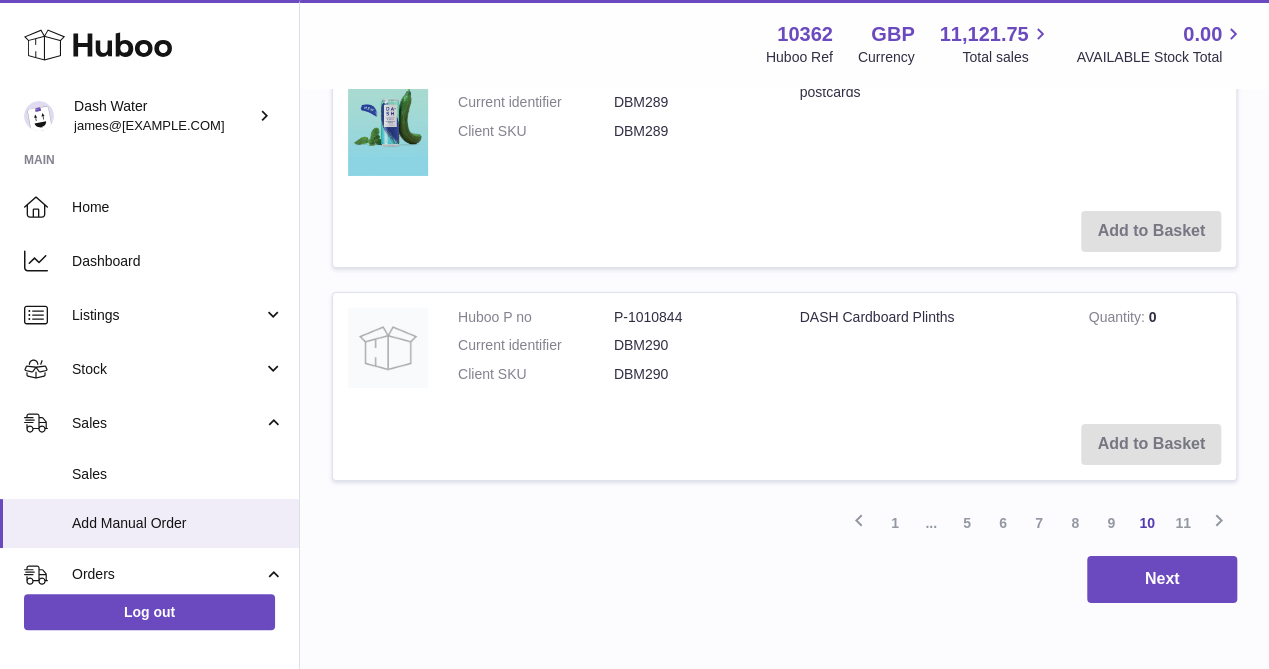 scroll, scrollTop: 3450, scrollLeft: 0, axis: vertical 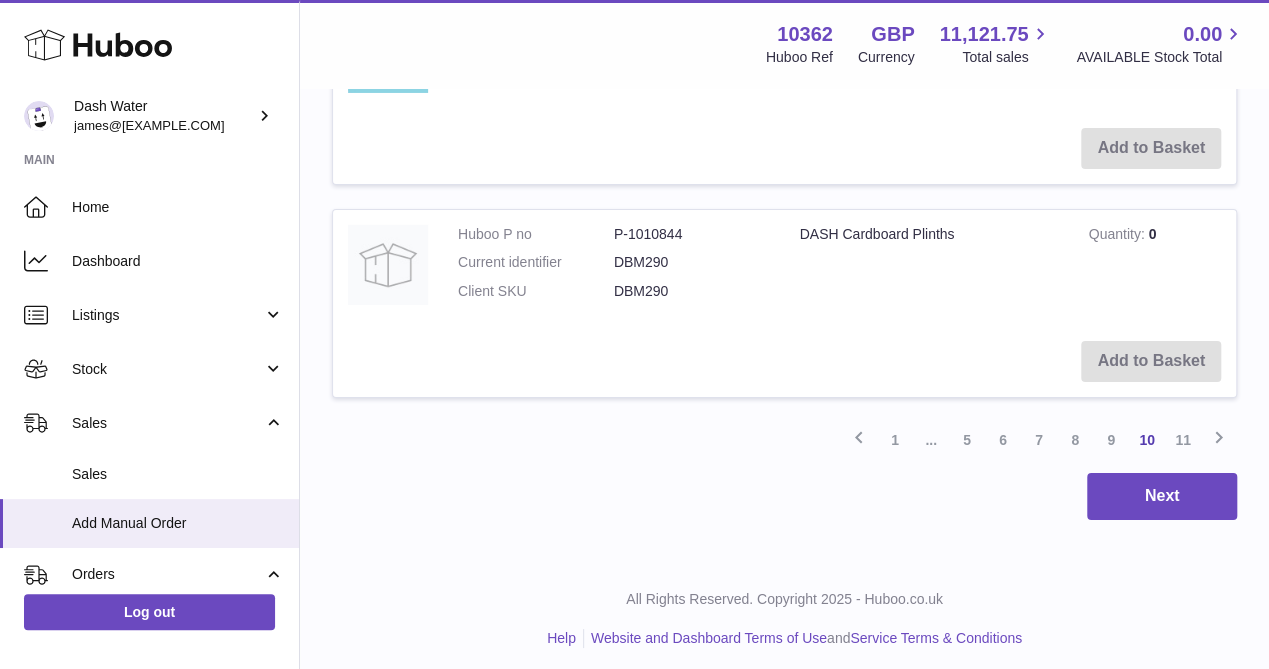 drag, startPoint x: 1182, startPoint y: 431, endPoint x: 1170, endPoint y: 431, distance: 12 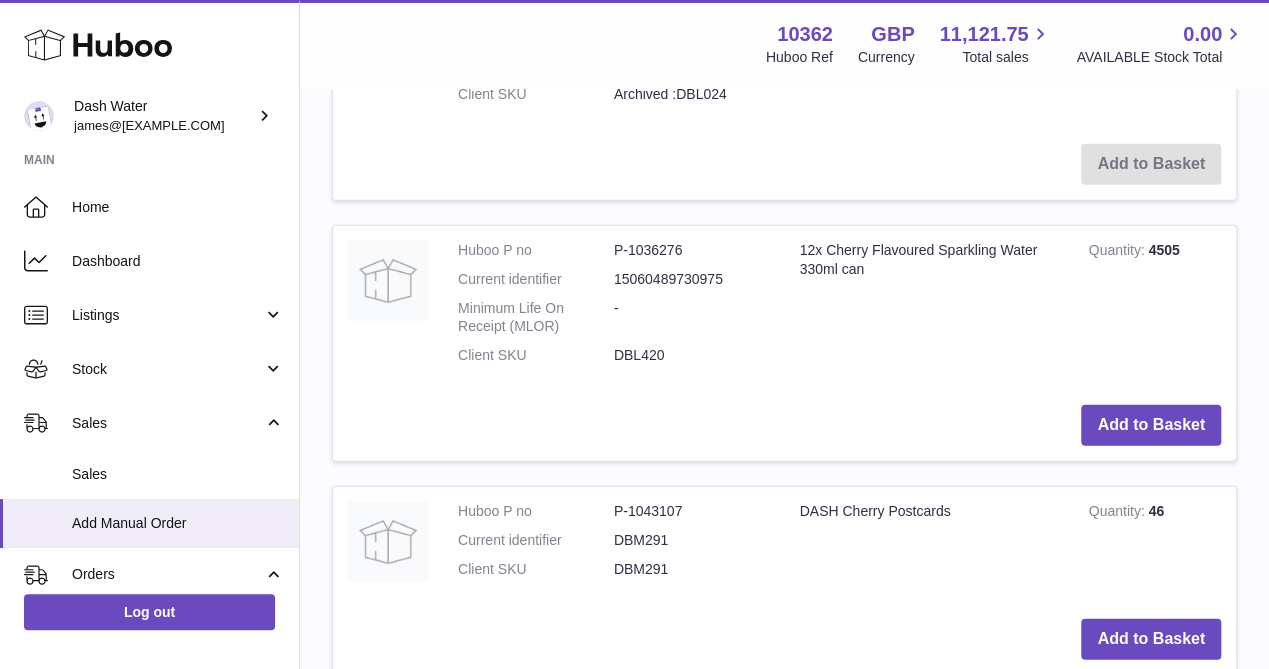 scroll, scrollTop: 2590, scrollLeft: 0, axis: vertical 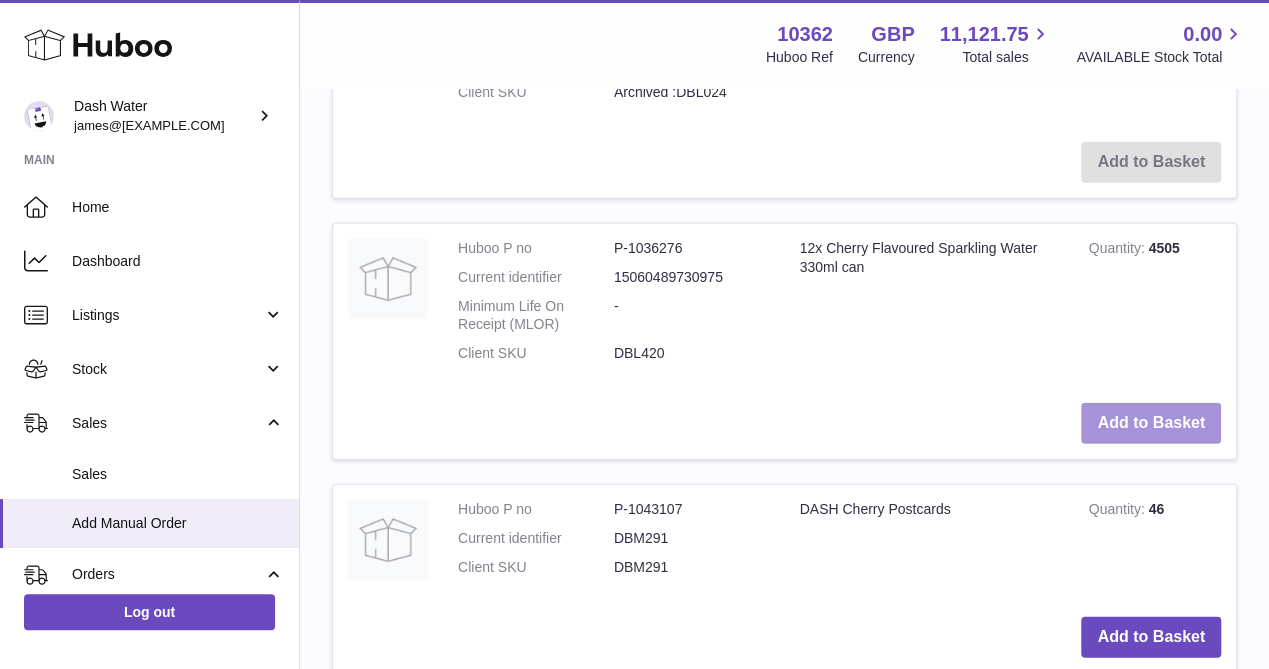 click on "Add to Basket" at bounding box center [1151, 423] 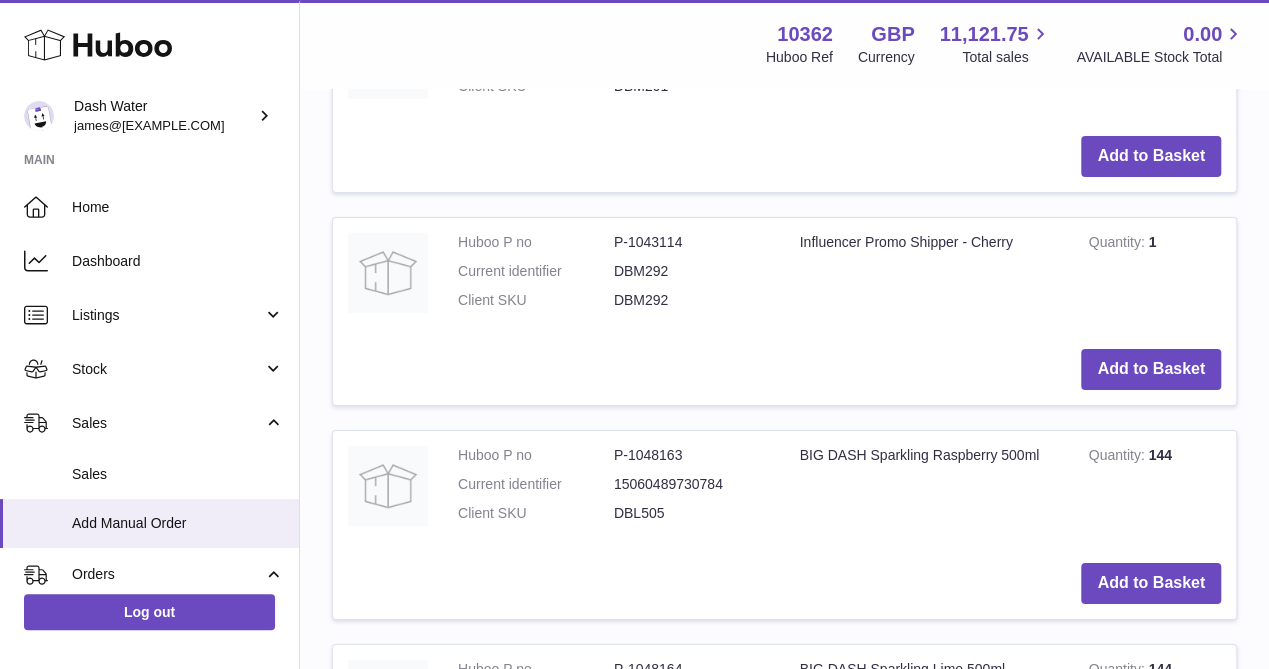 scroll, scrollTop: 3651, scrollLeft: 0, axis: vertical 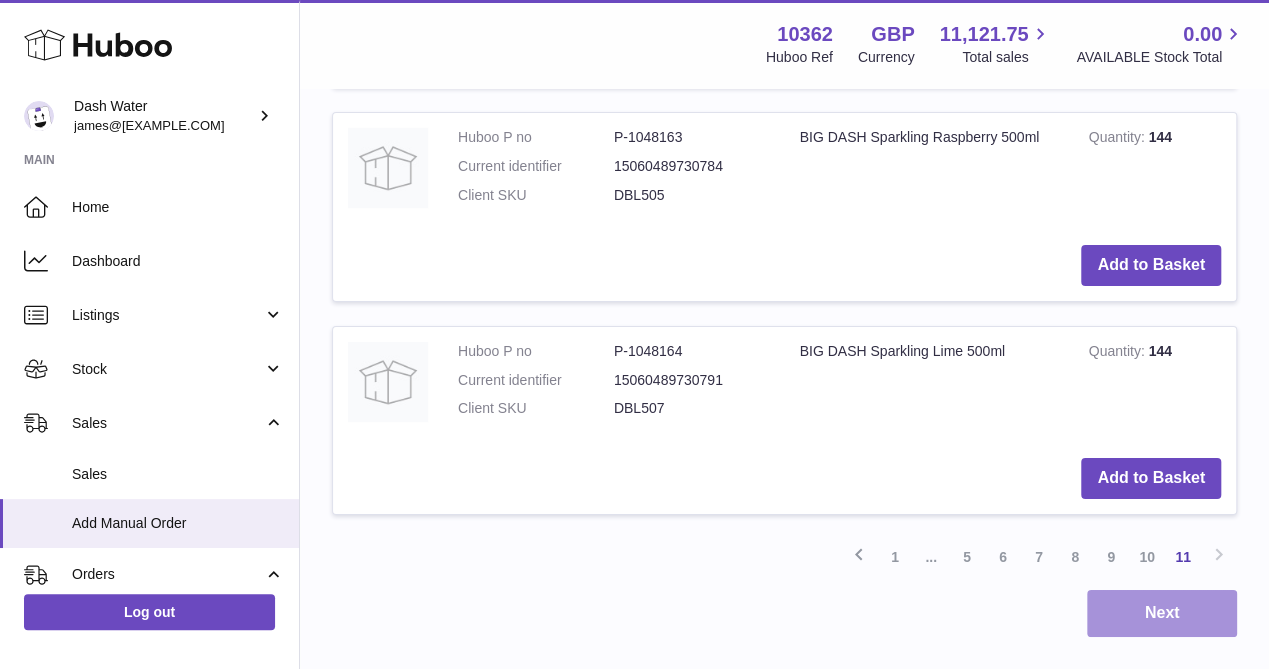 click on "Next" at bounding box center (1162, 613) 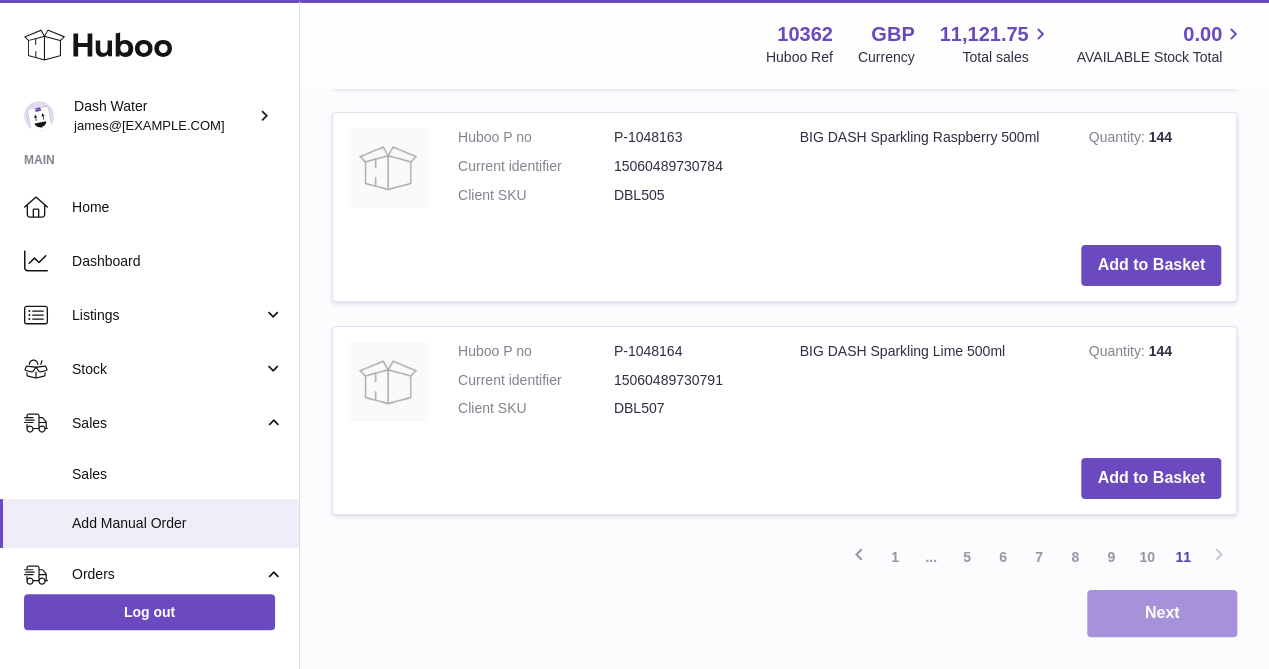scroll, scrollTop: 0, scrollLeft: 0, axis: both 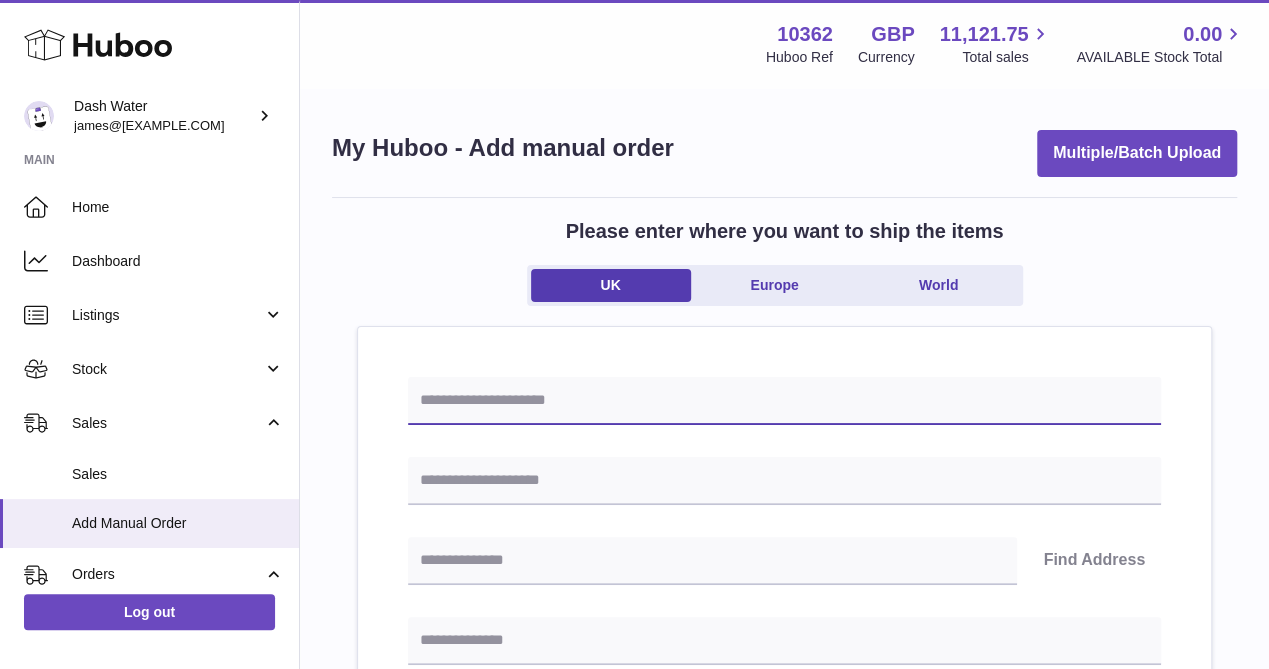 click at bounding box center [784, 401] 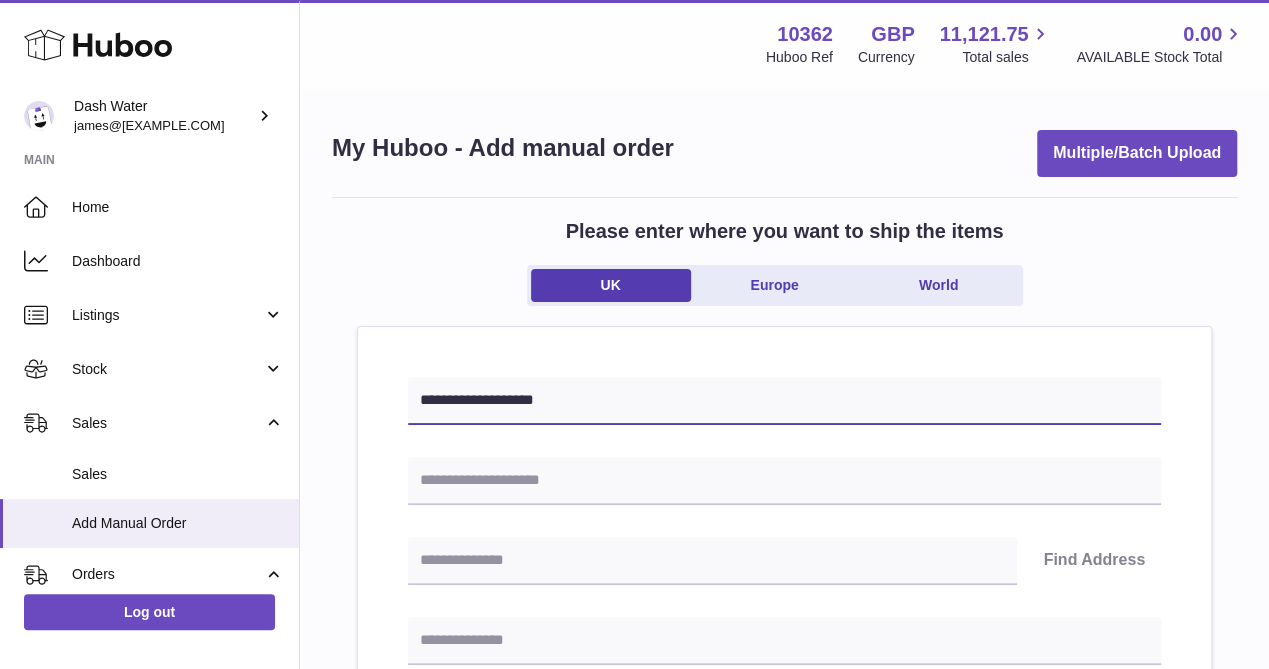 type on "**********" 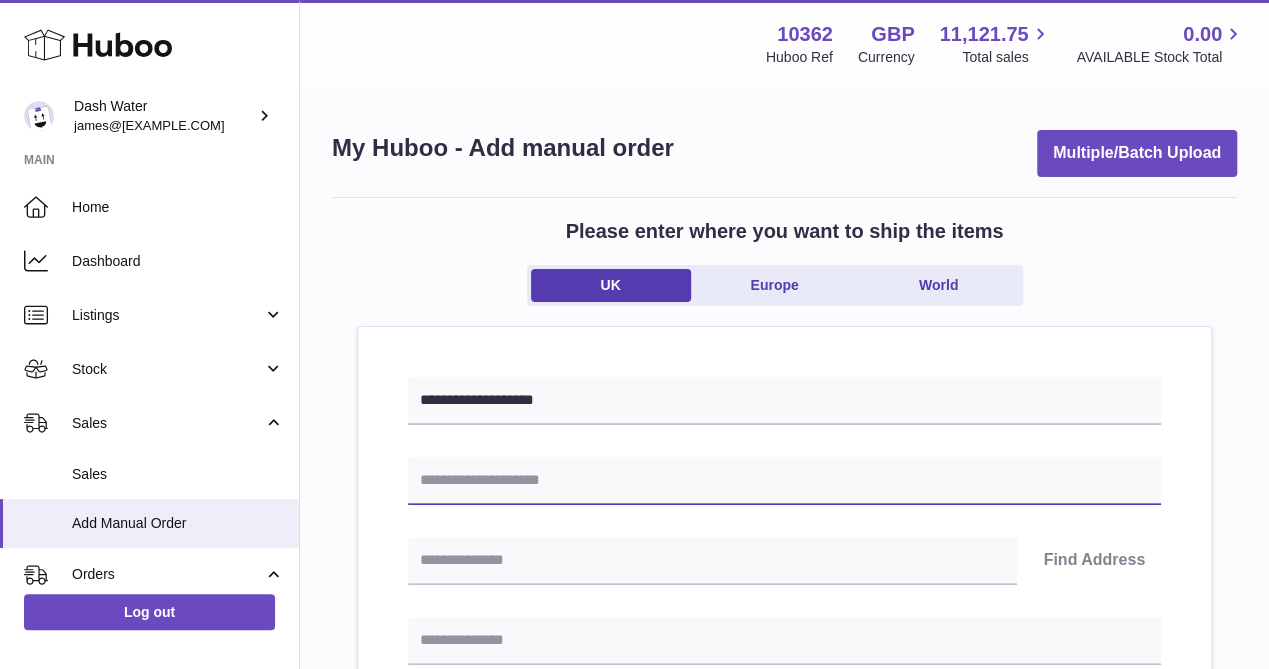 click at bounding box center (784, 481) 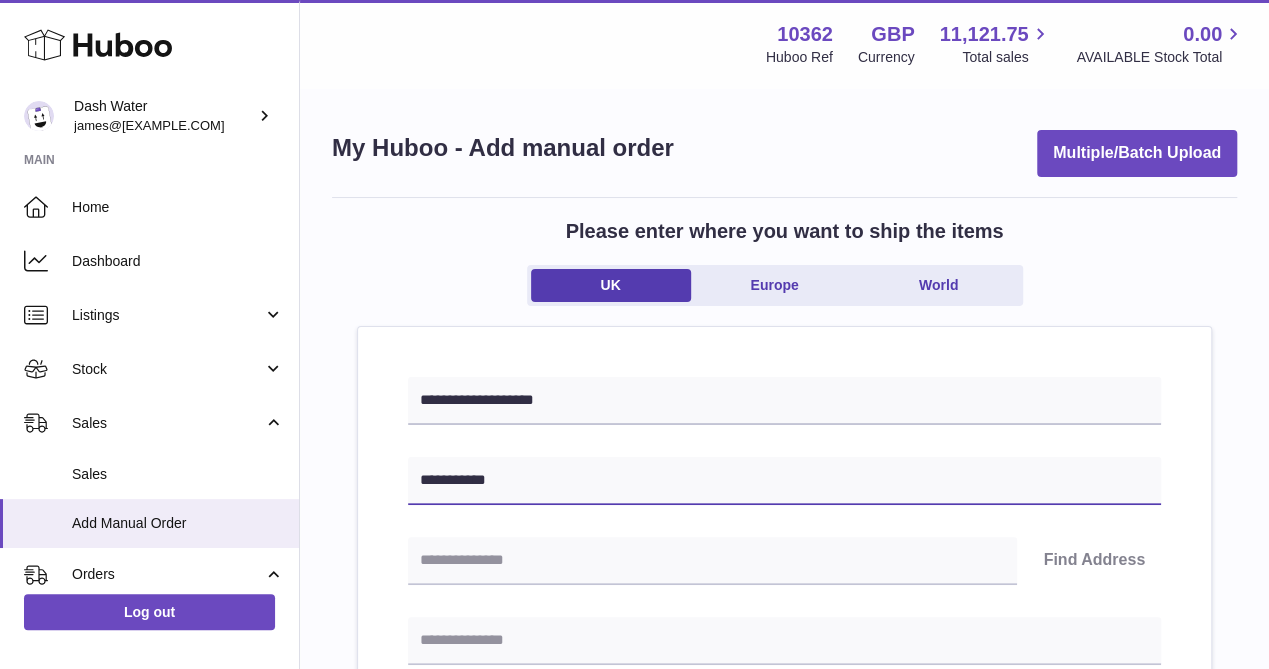 type on "**********" 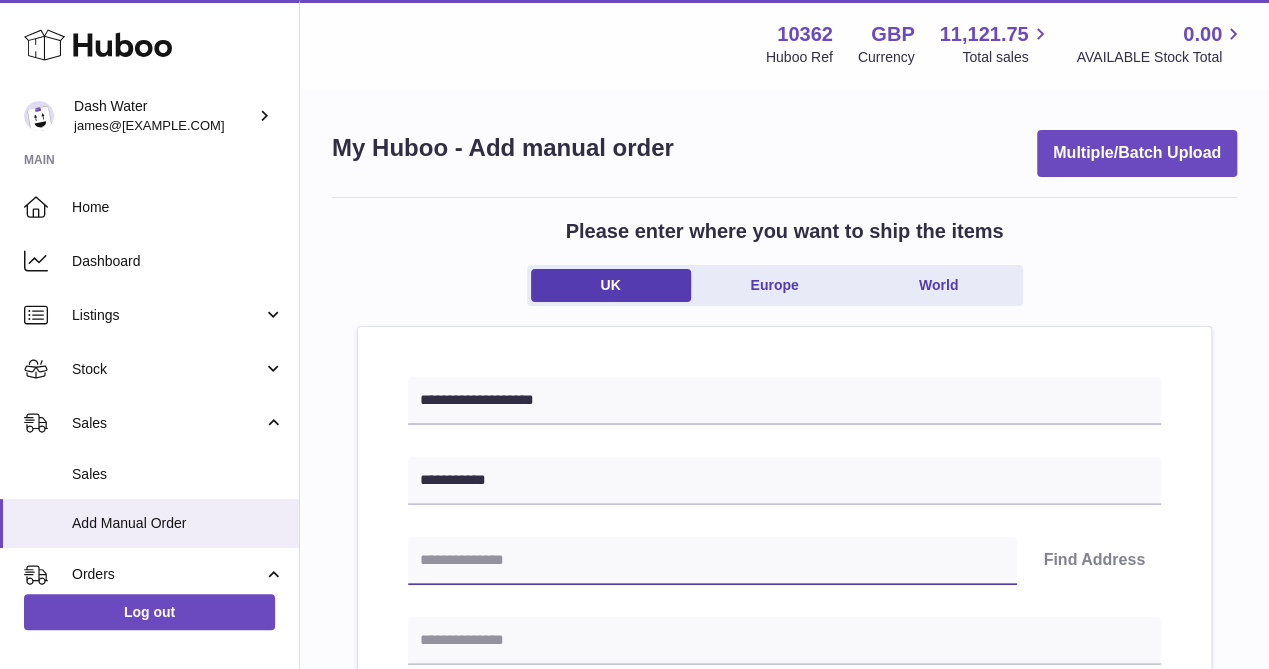 click at bounding box center [712, 561] 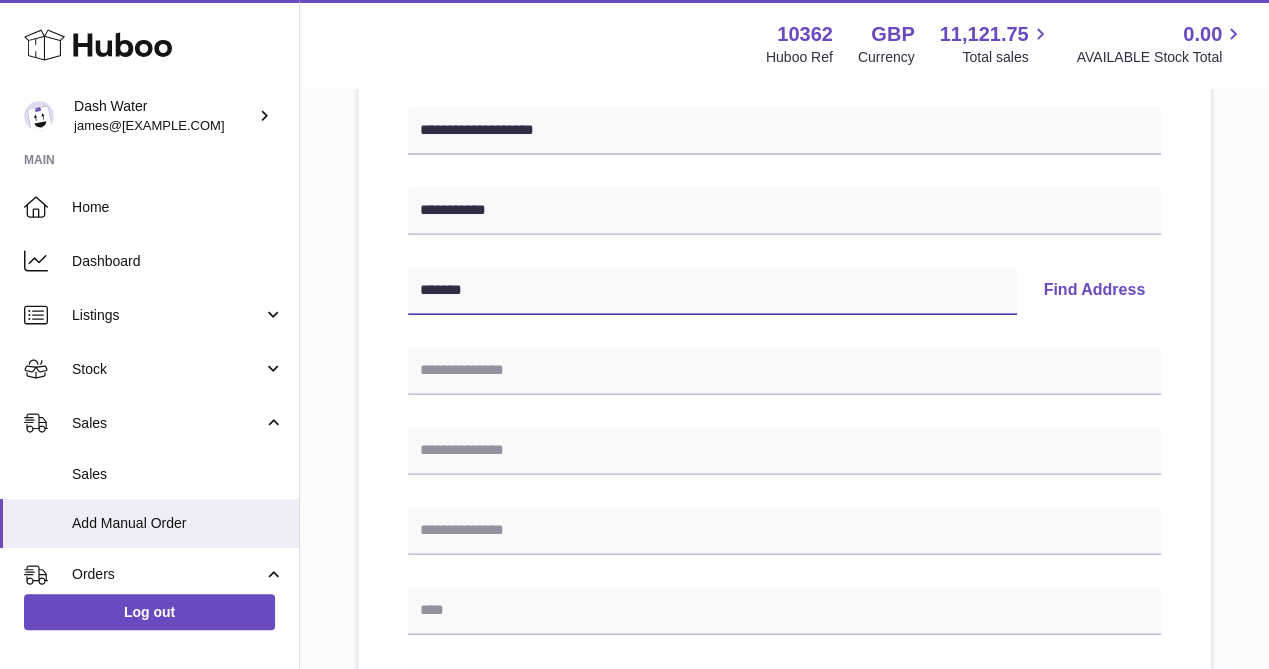 scroll, scrollTop: 300, scrollLeft: 0, axis: vertical 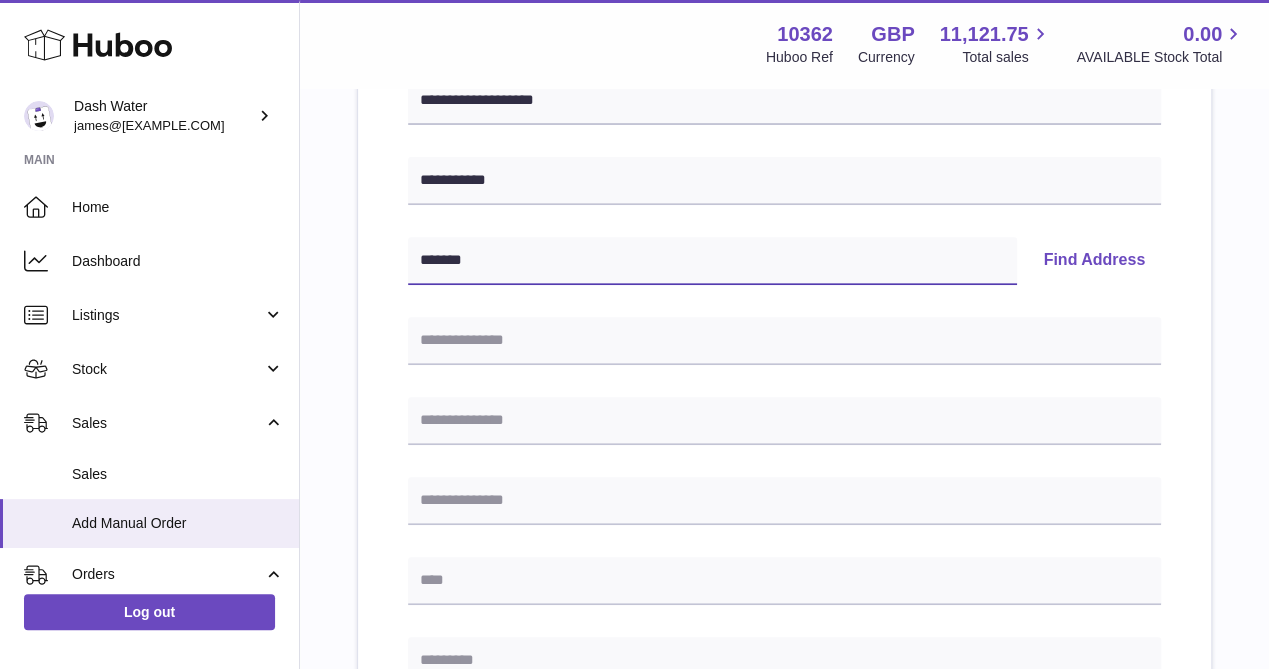 type on "*******" 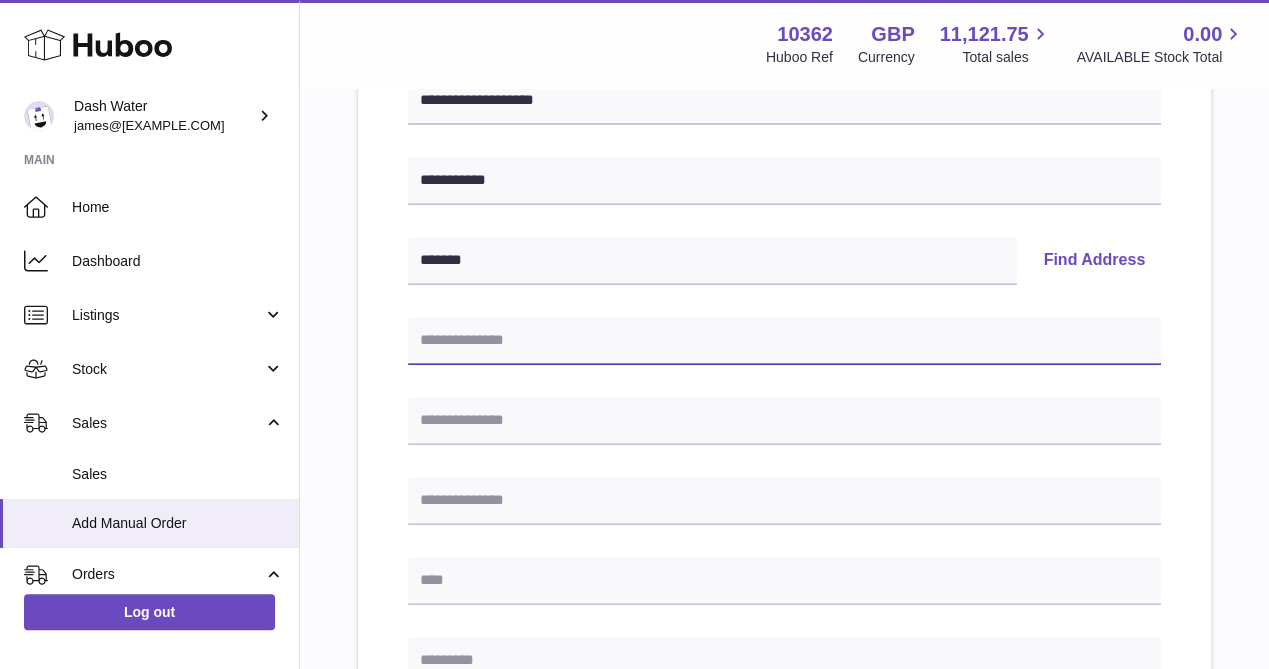 click at bounding box center [784, 341] 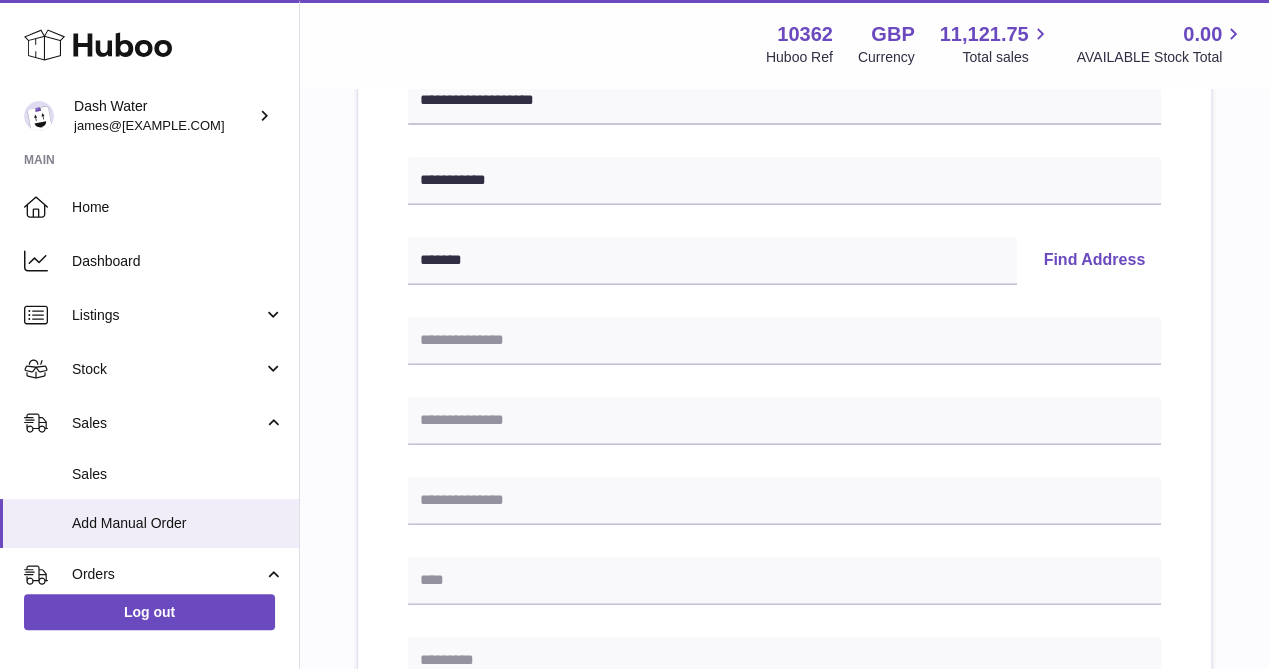 click on "Find Address" at bounding box center (1094, 261) 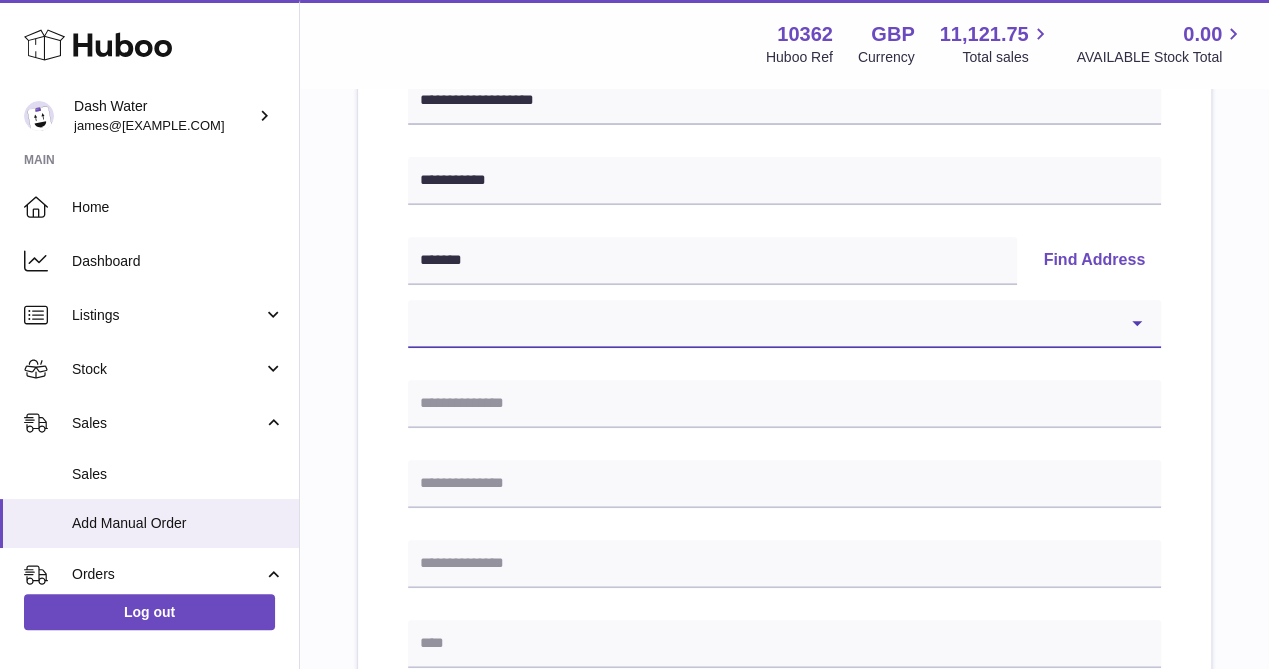 click on "**********" at bounding box center [784, 324] 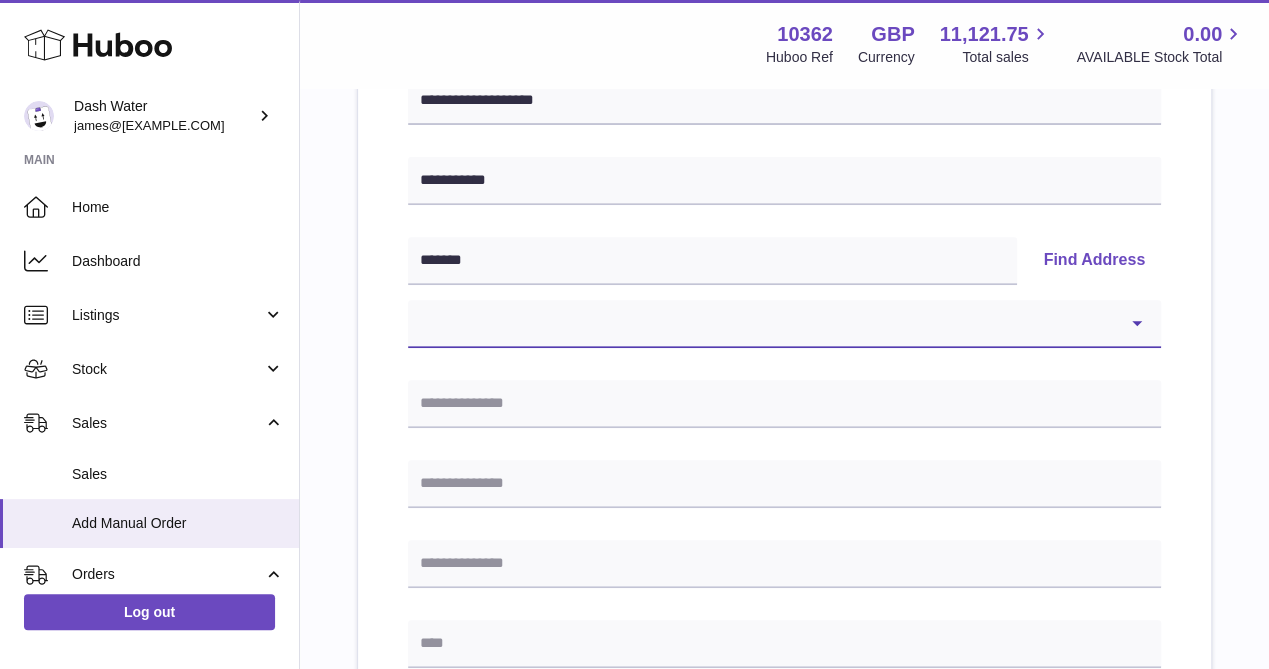 select on "*" 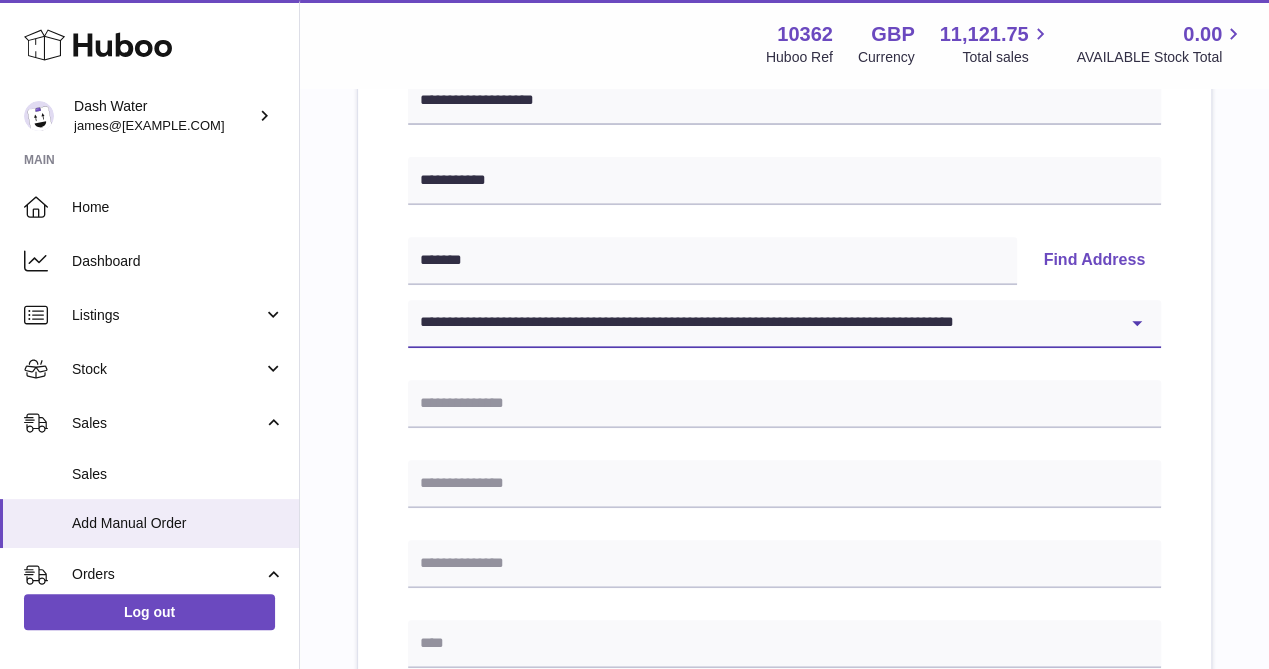 click on "**********" at bounding box center (784, 324) 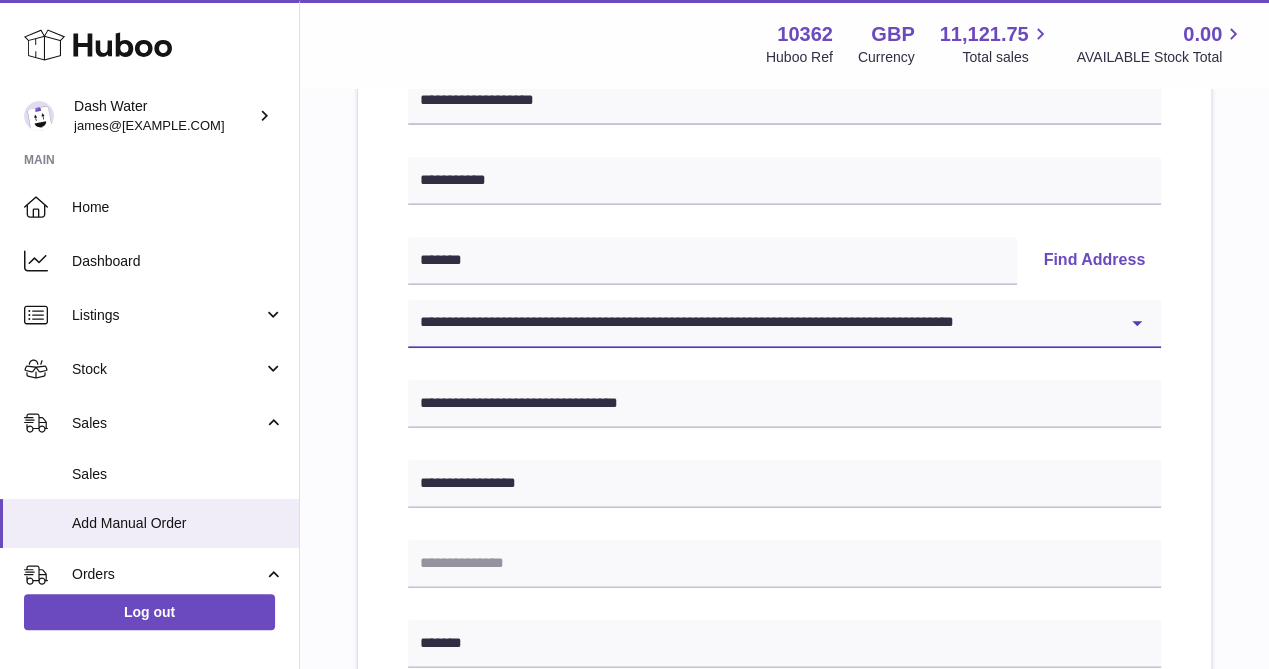 click on "**********" at bounding box center (784, 324) 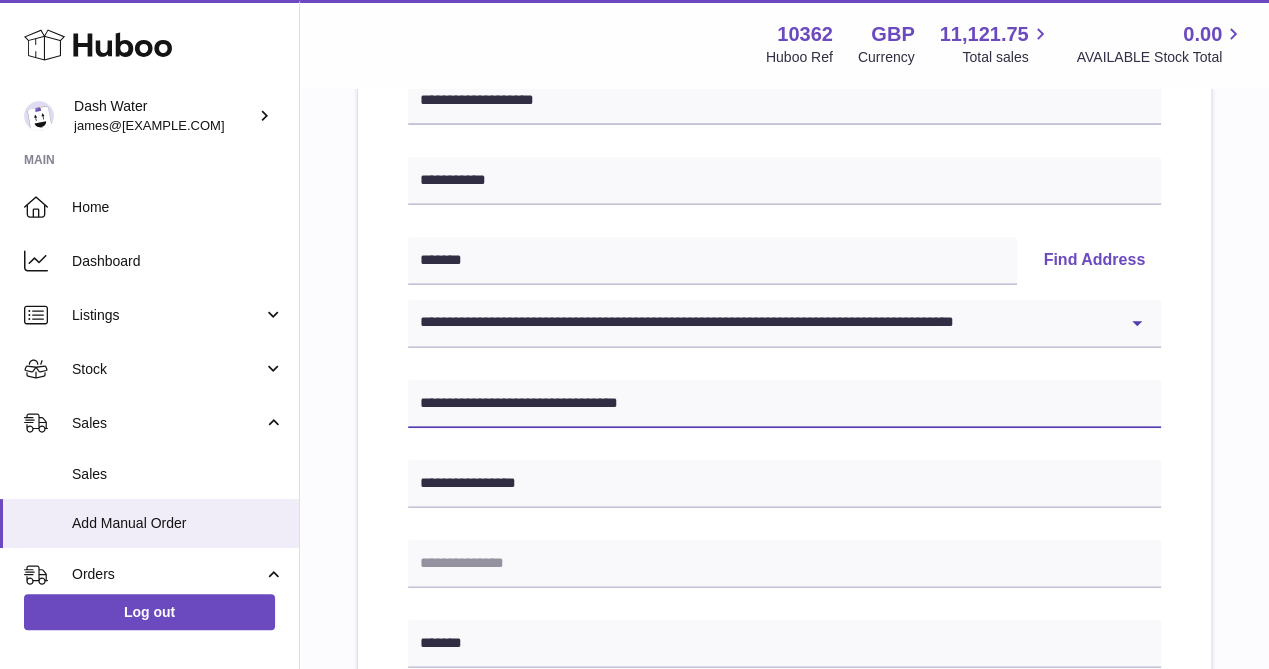 drag, startPoint x: 494, startPoint y: 400, endPoint x: 558, endPoint y: 403, distance: 64.070274 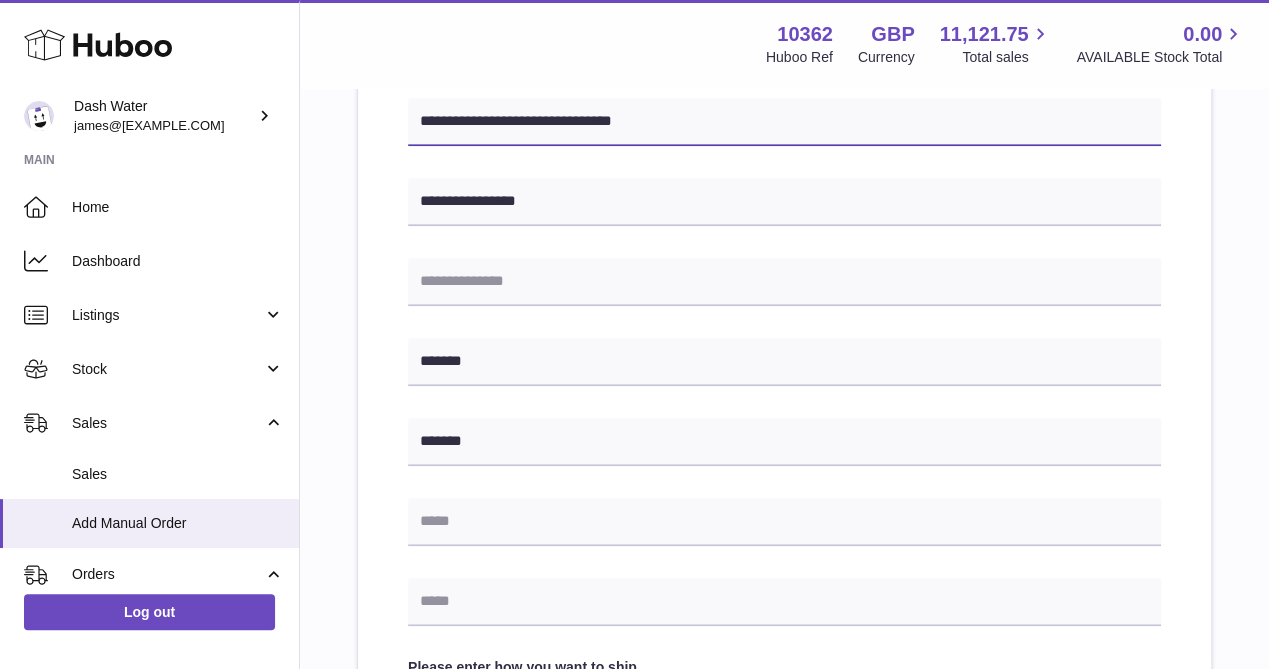 scroll, scrollTop: 600, scrollLeft: 0, axis: vertical 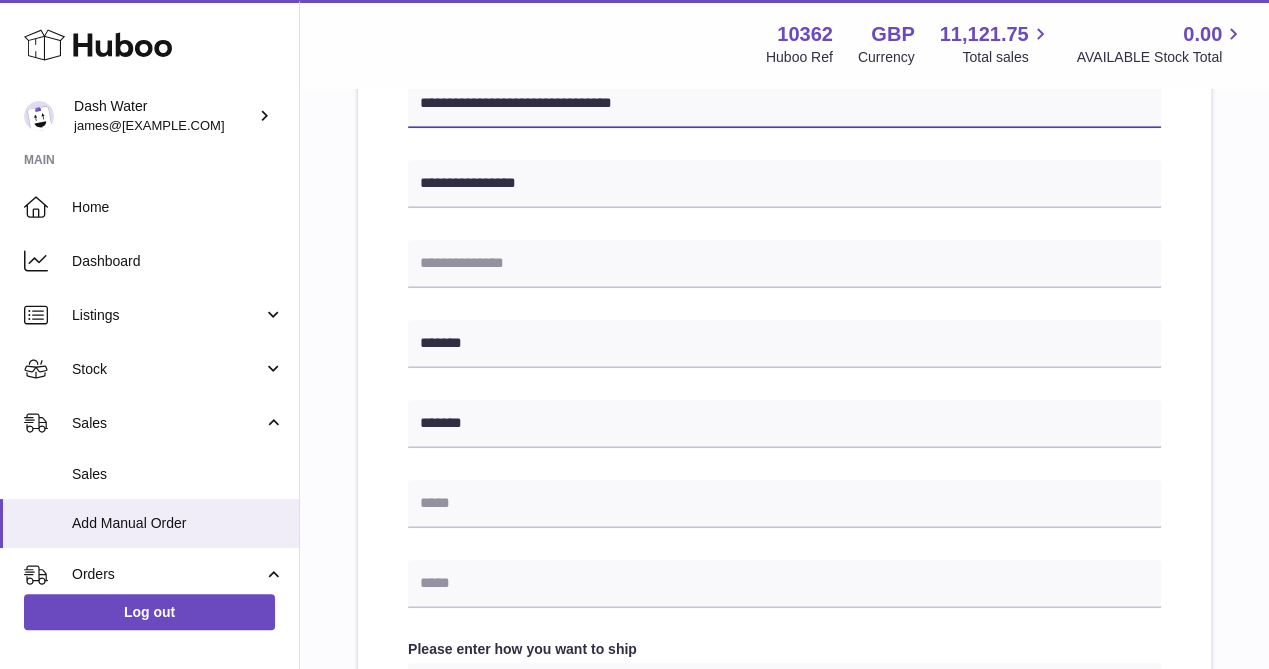 type on "**********" 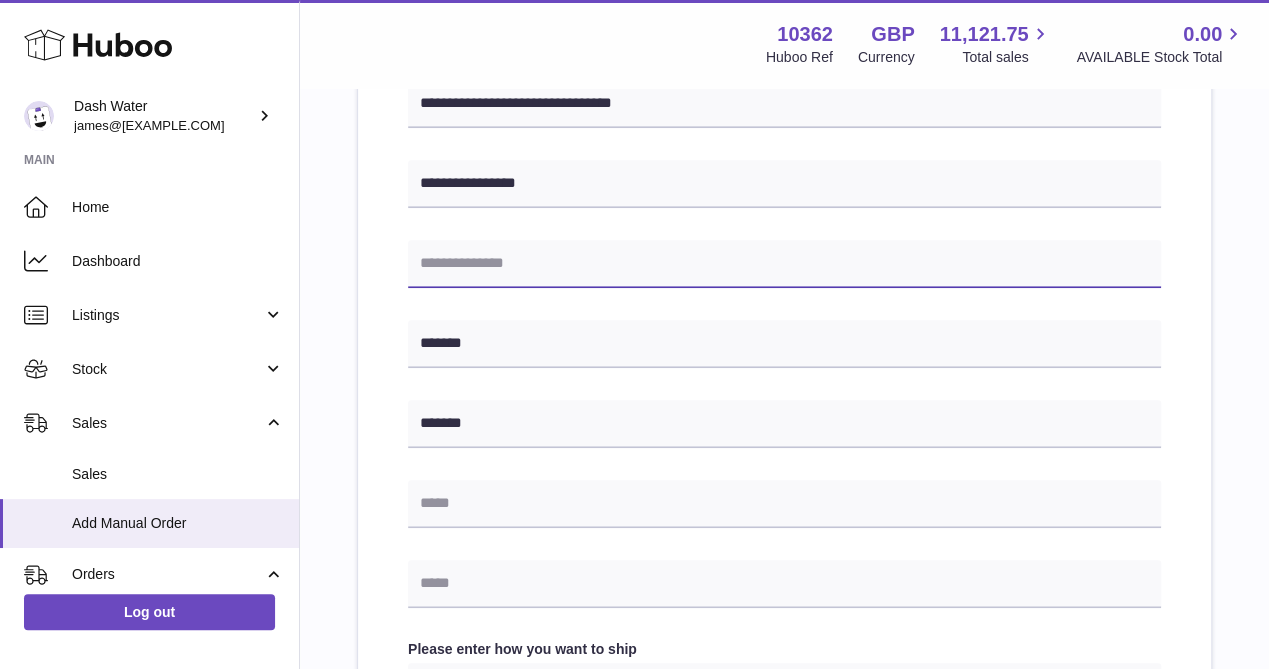 drag, startPoint x: 433, startPoint y: 256, endPoint x: 448, endPoint y: 261, distance: 15.811388 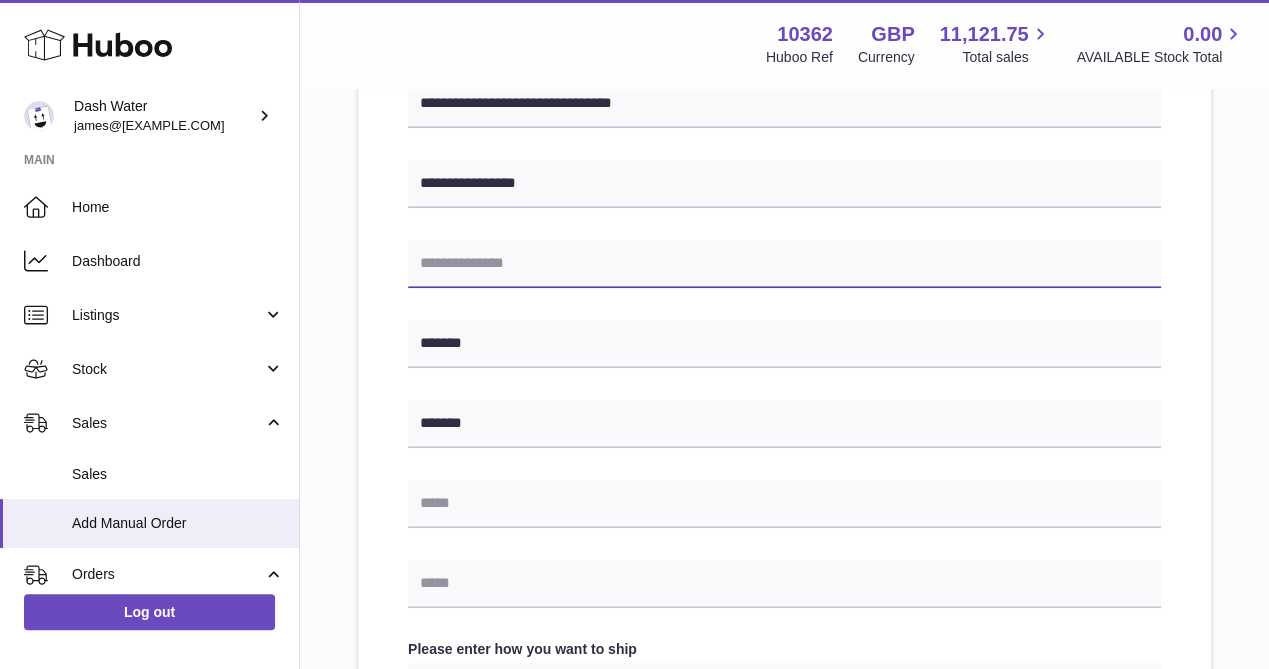 click at bounding box center [784, 264] 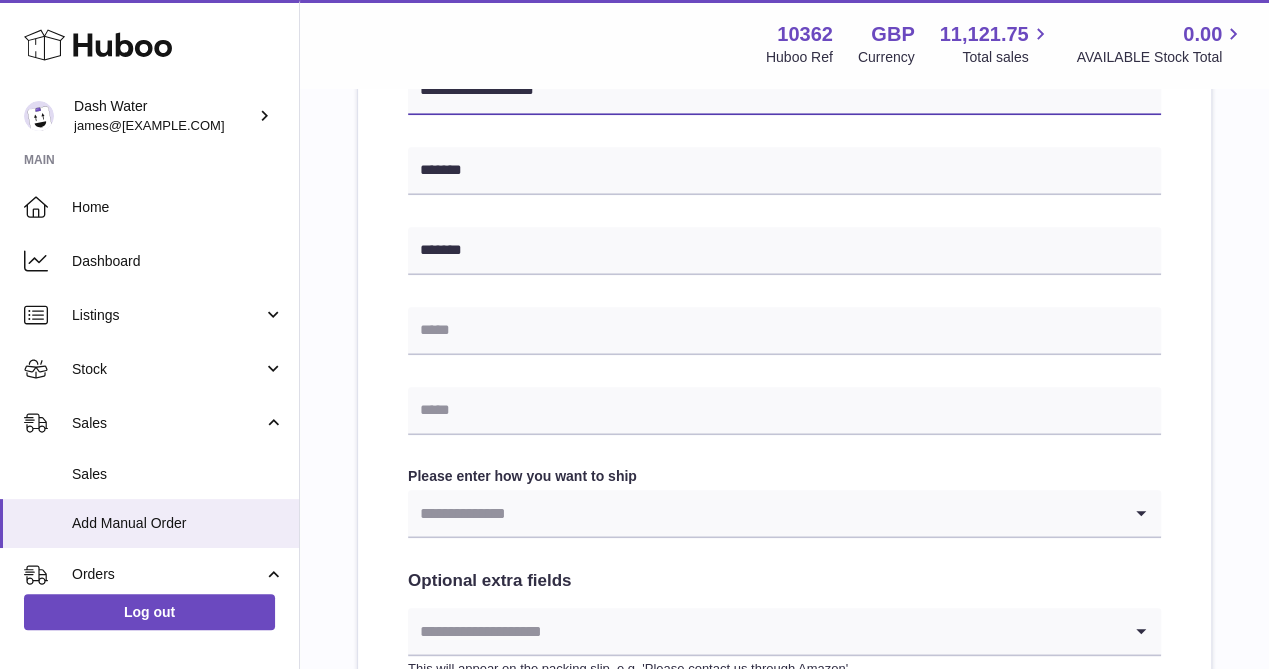 scroll, scrollTop: 800, scrollLeft: 0, axis: vertical 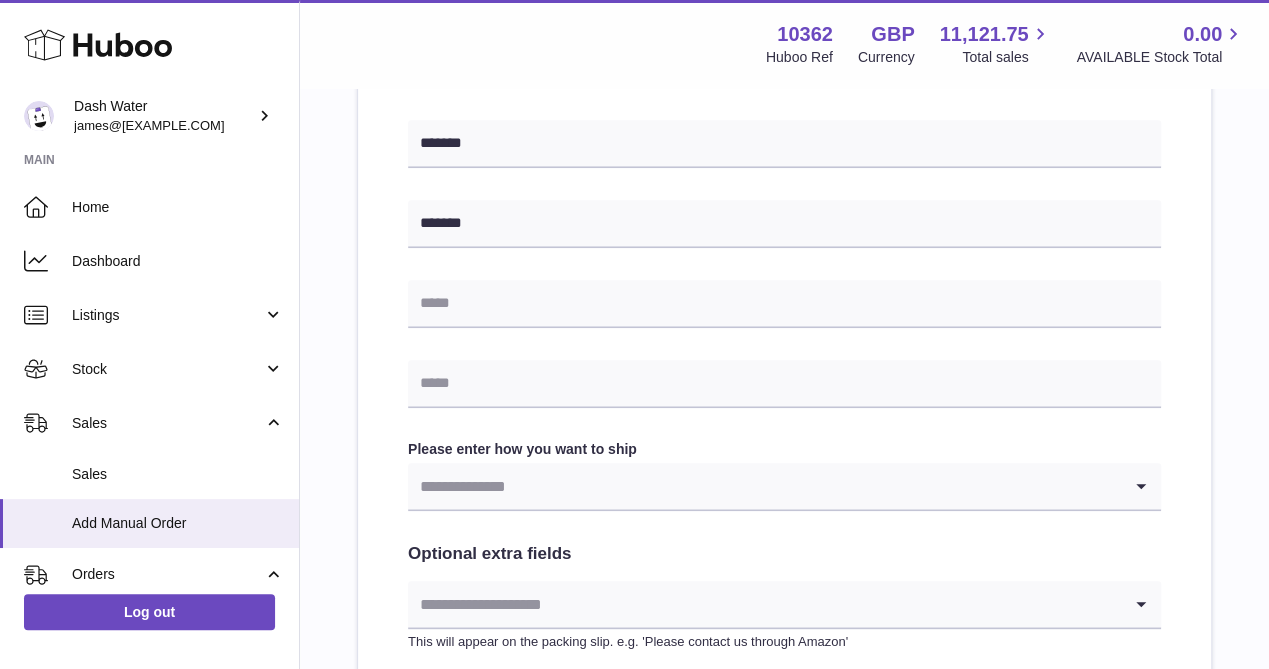 type on "**********" 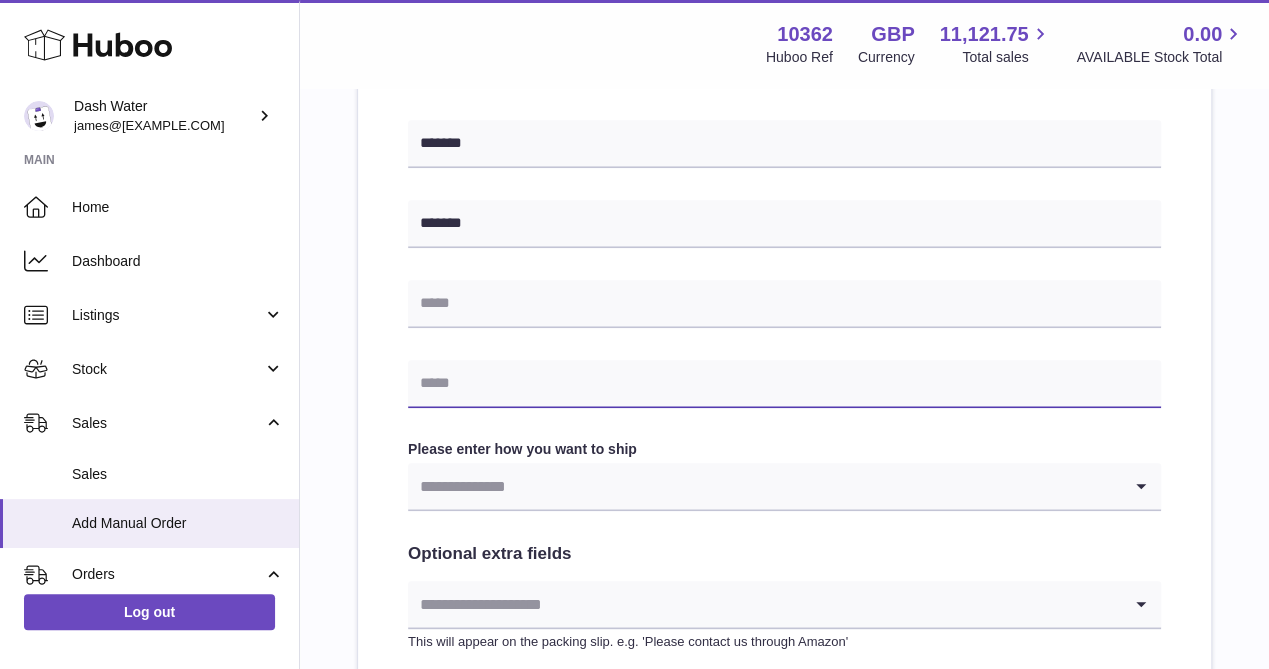 click at bounding box center (784, 384) 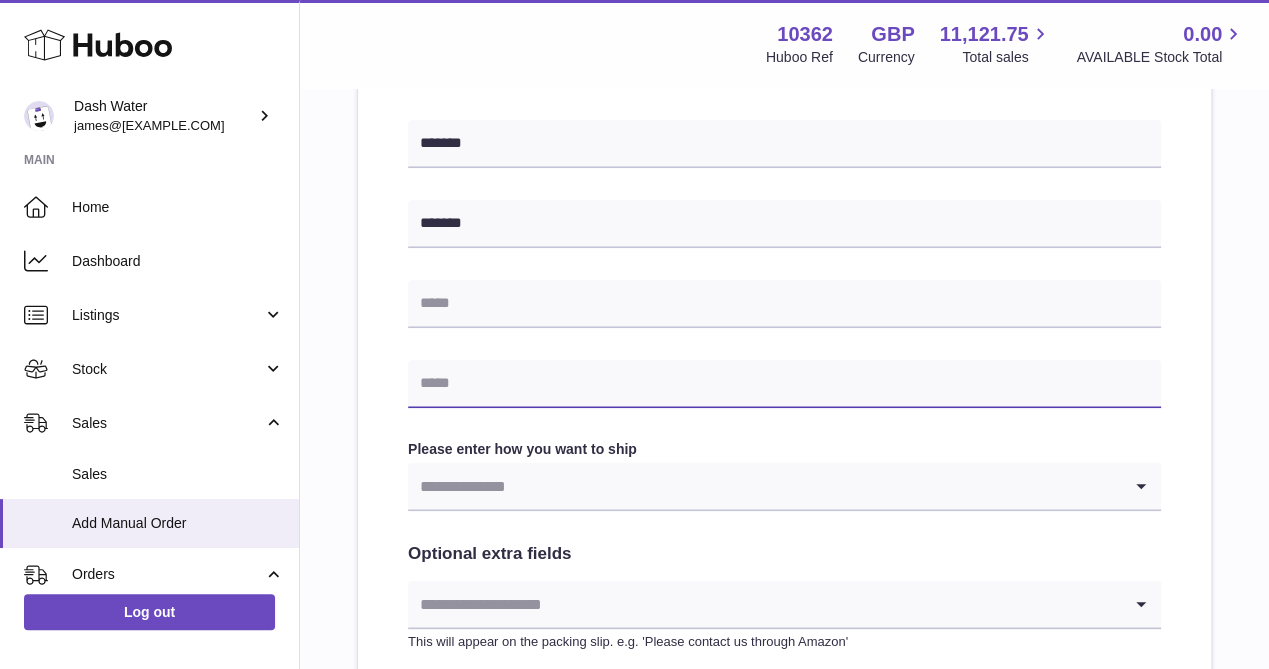 type on "**********" 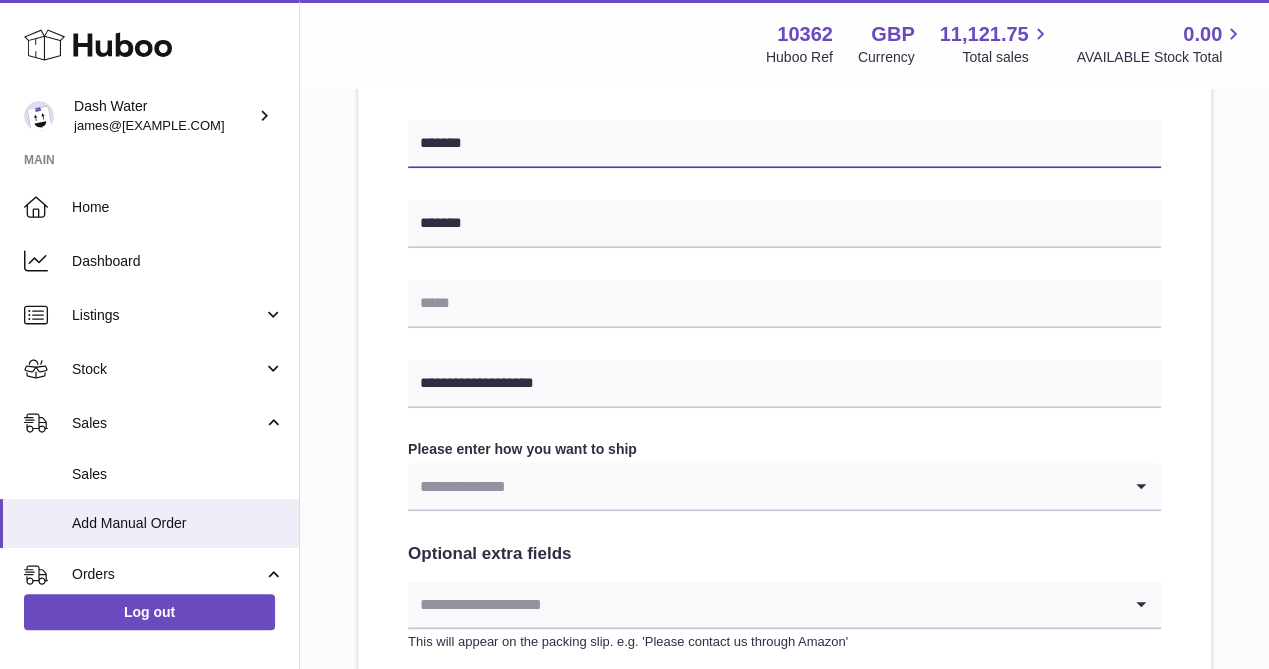 type on "*********" 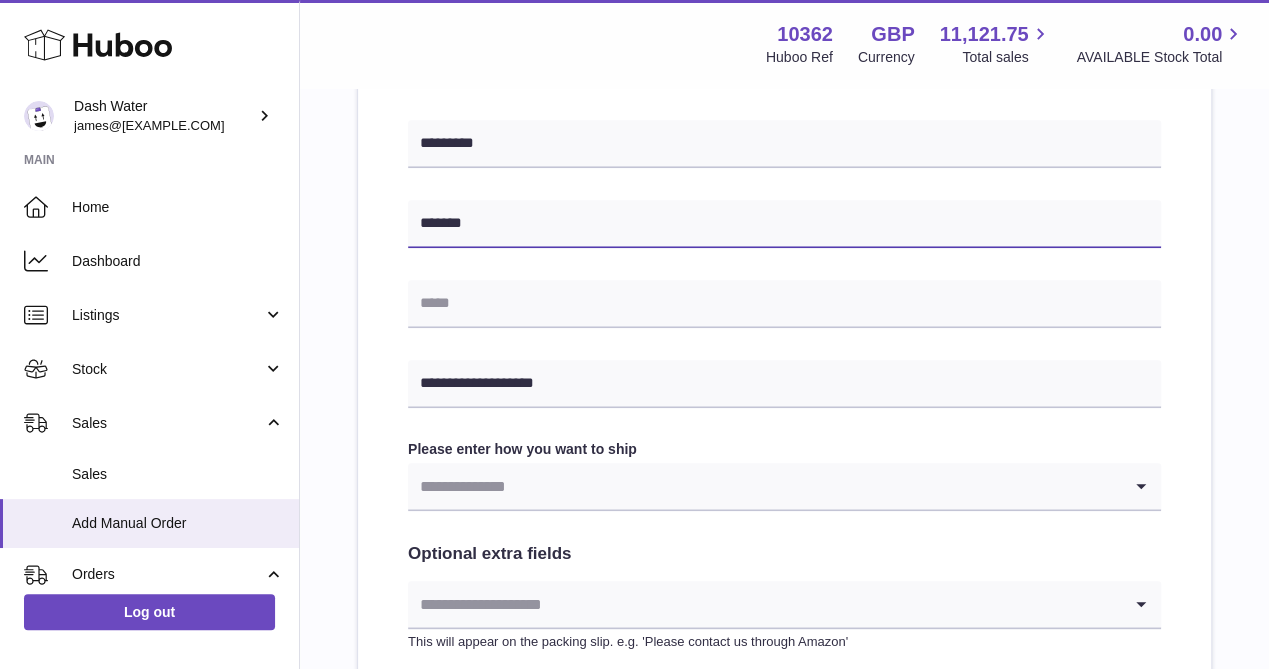 type on "********" 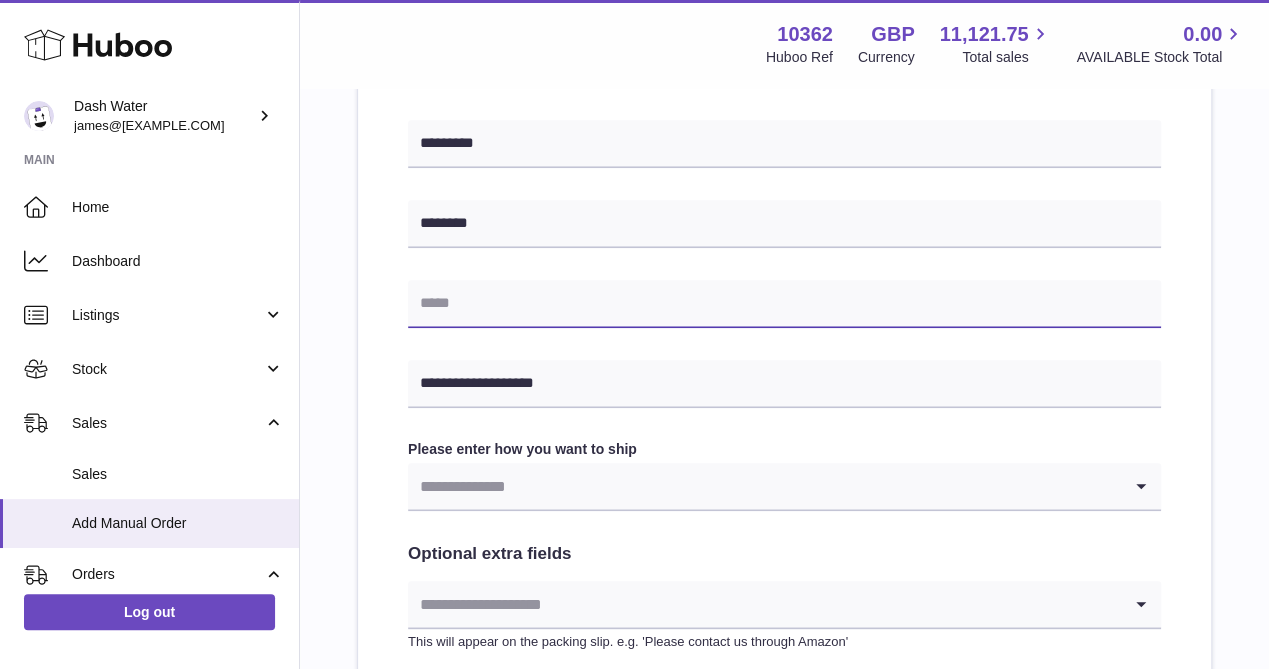 type on "**********" 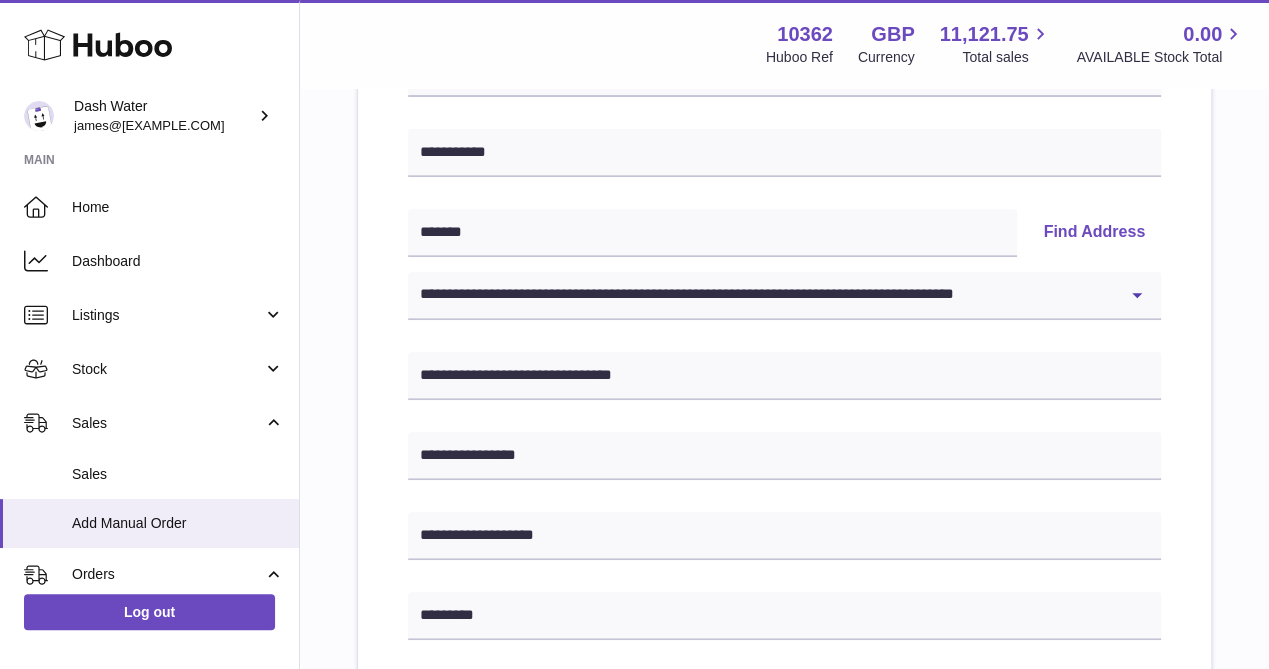scroll, scrollTop: 300, scrollLeft: 0, axis: vertical 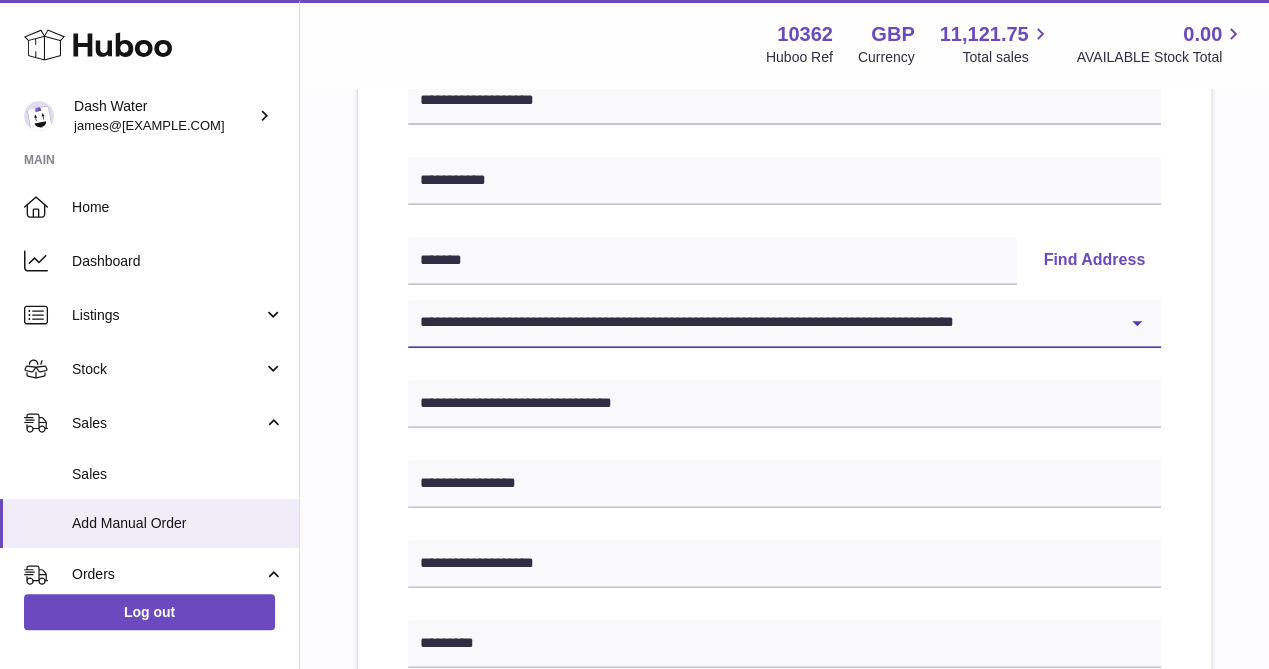 click on "**********" at bounding box center [784, 324] 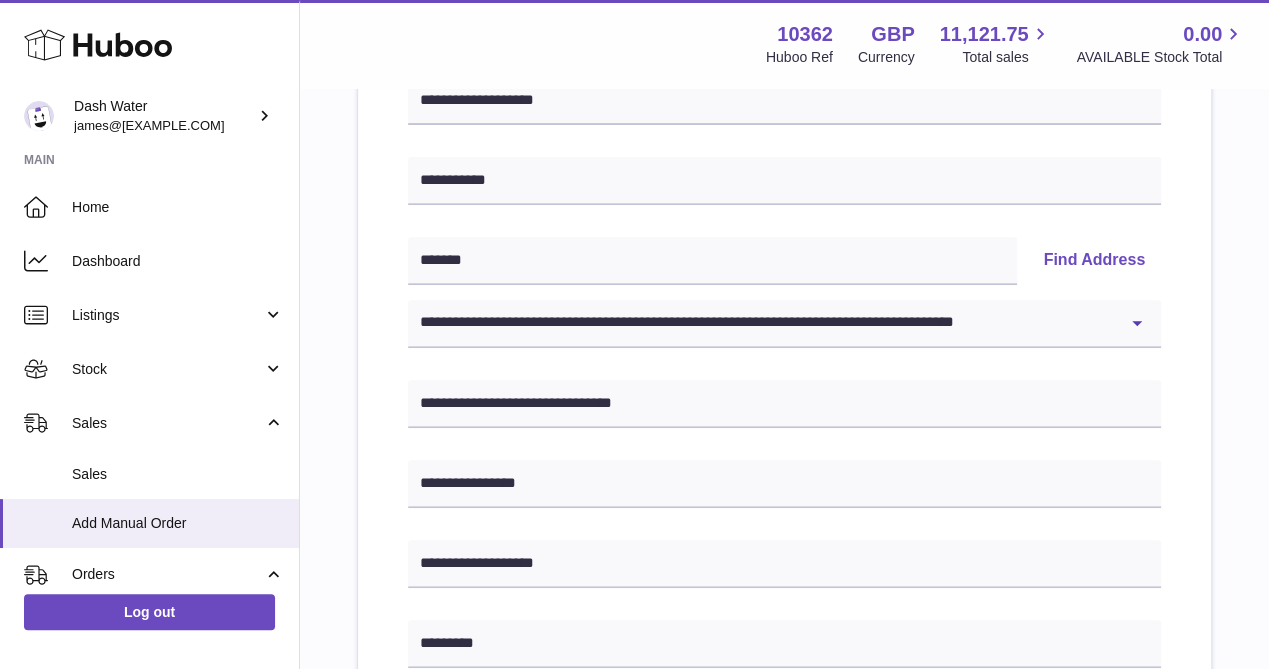 click on "**********" at bounding box center [784, 689] 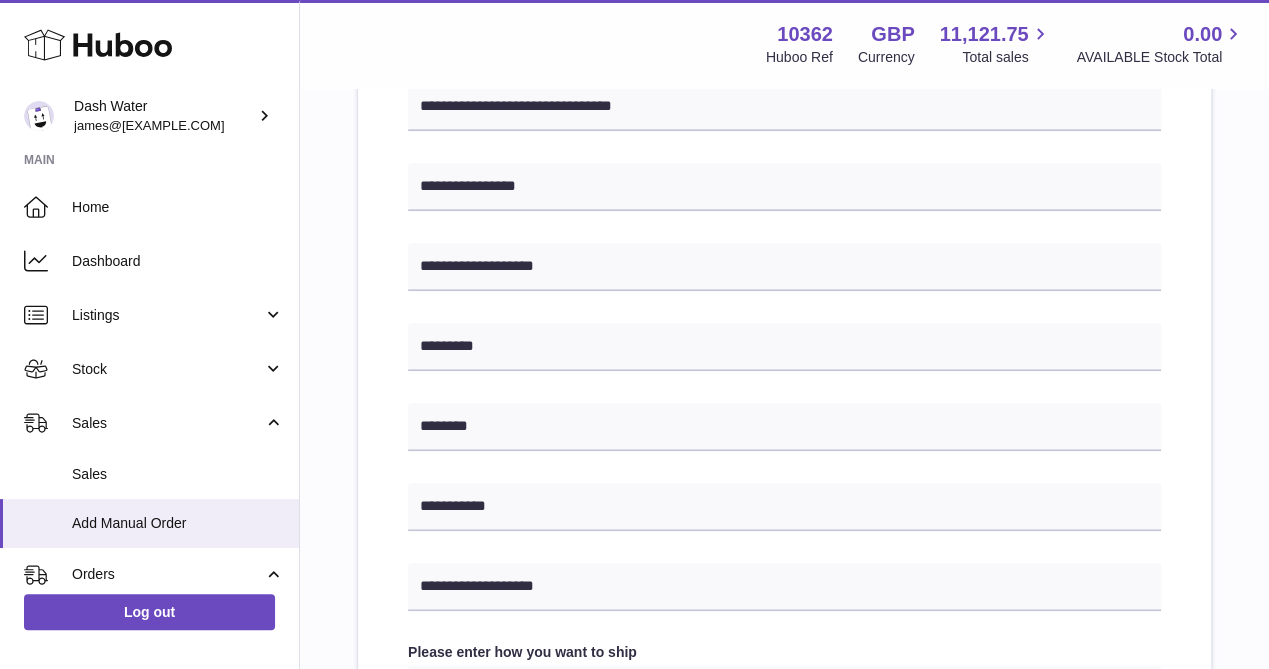 scroll, scrollTop: 600, scrollLeft: 0, axis: vertical 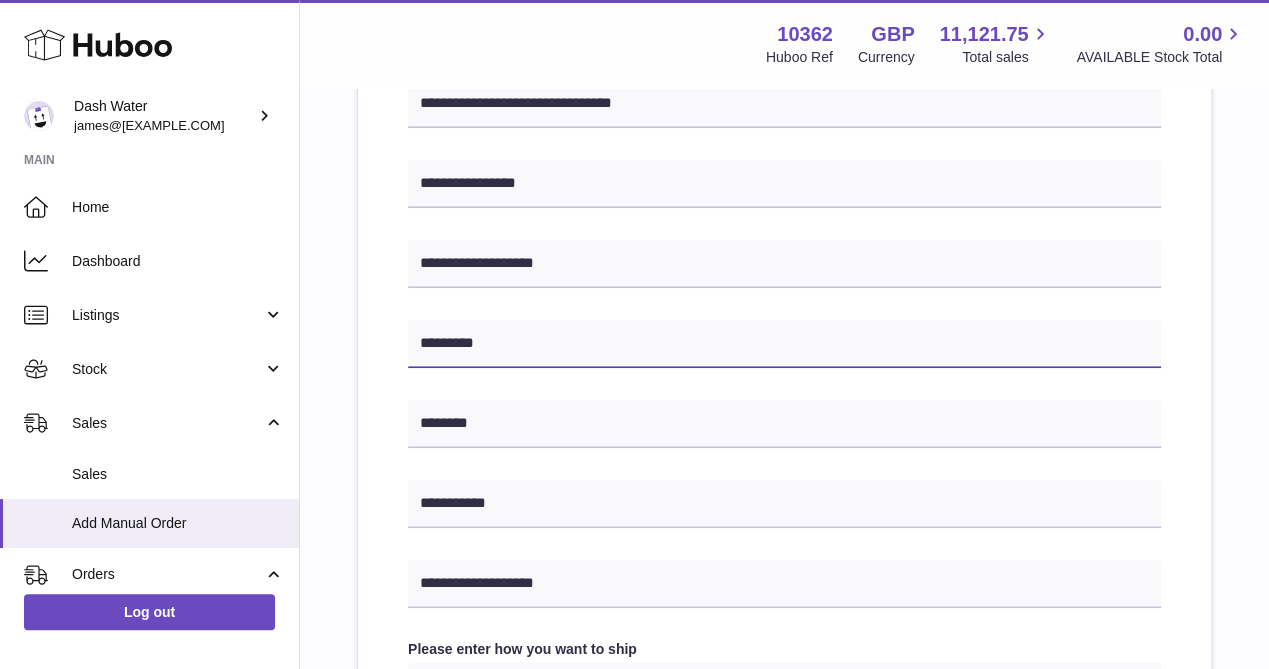 drag, startPoint x: 420, startPoint y: 349, endPoint x: 400, endPoint y: 349, distance: 20 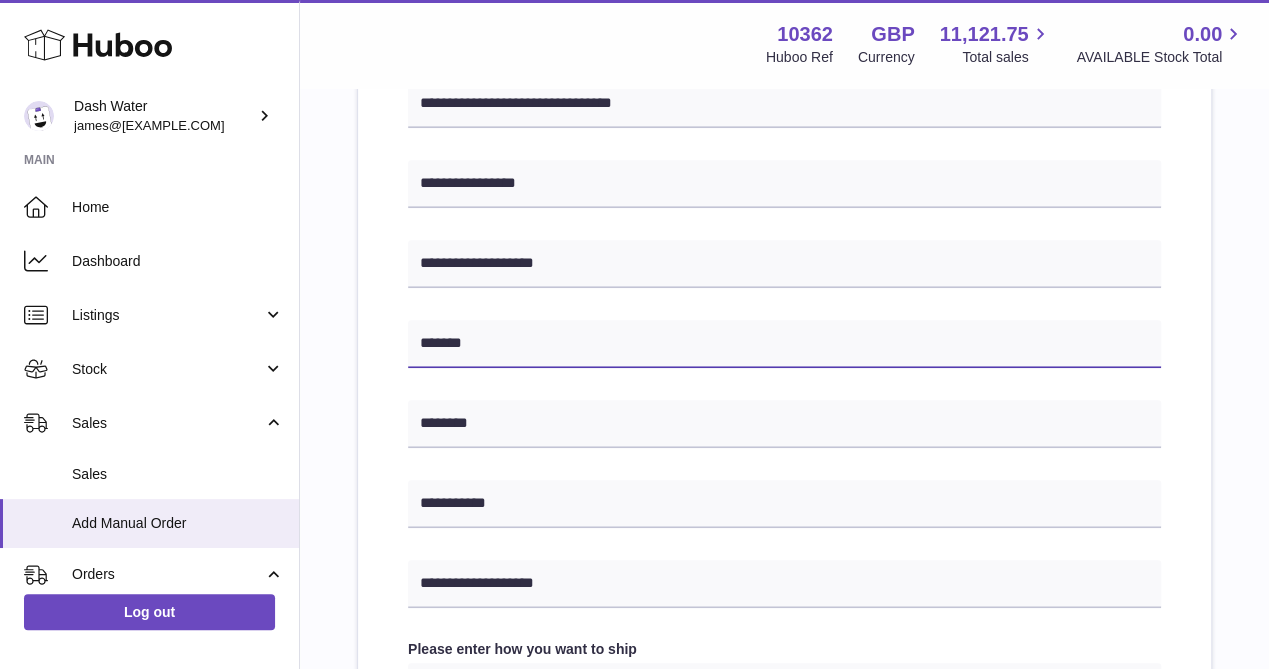 type on "*******" 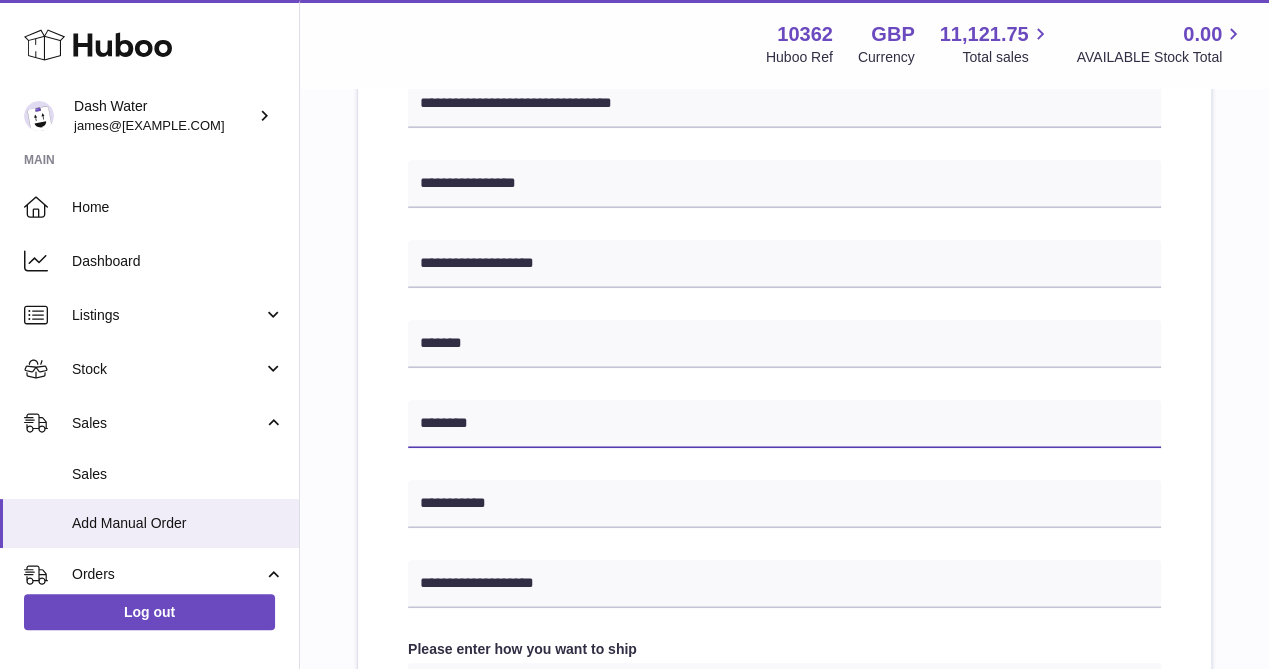 click on "********" at bounding box center [784, 424] 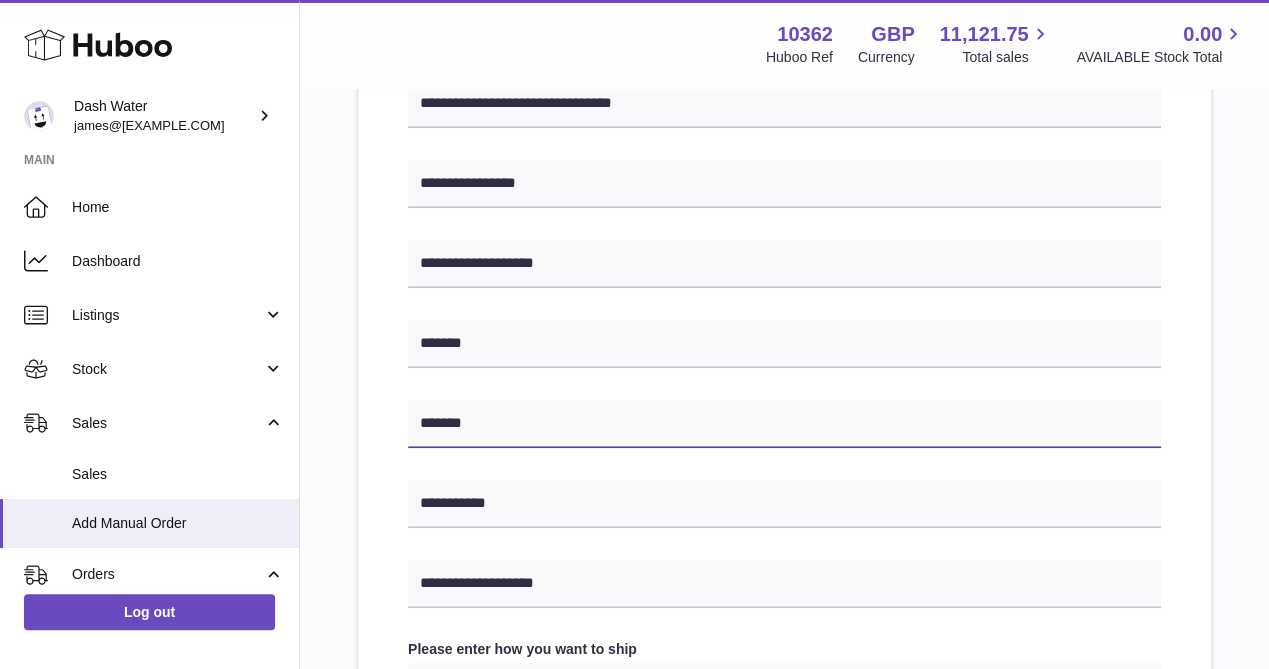 type on "*******" 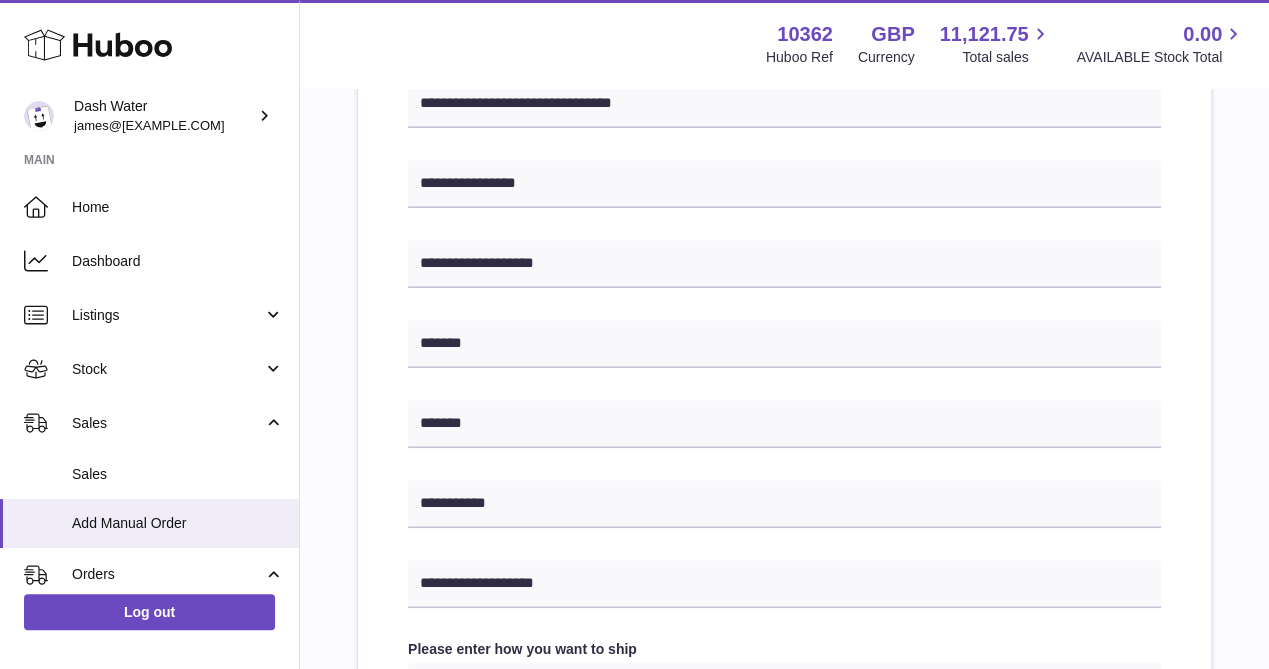click on "**********" at bounding box center (784, 389) 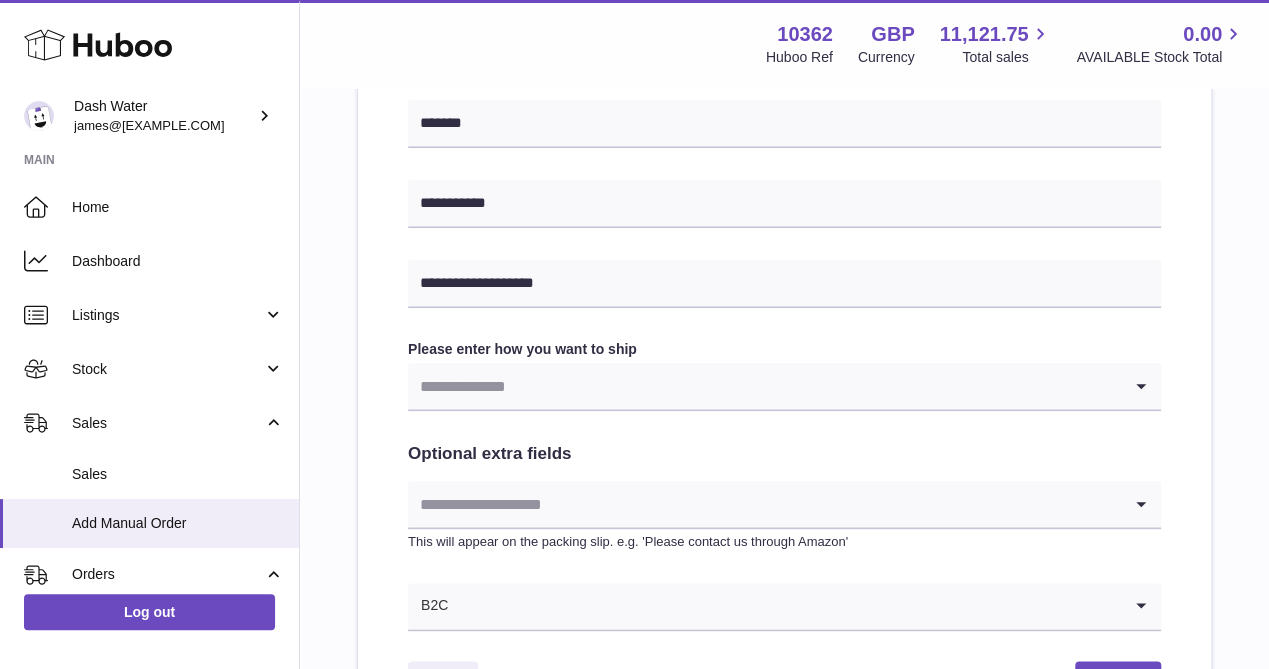 scroll, scrollTop: 1000, scrollLeft: 0, axis: vertical 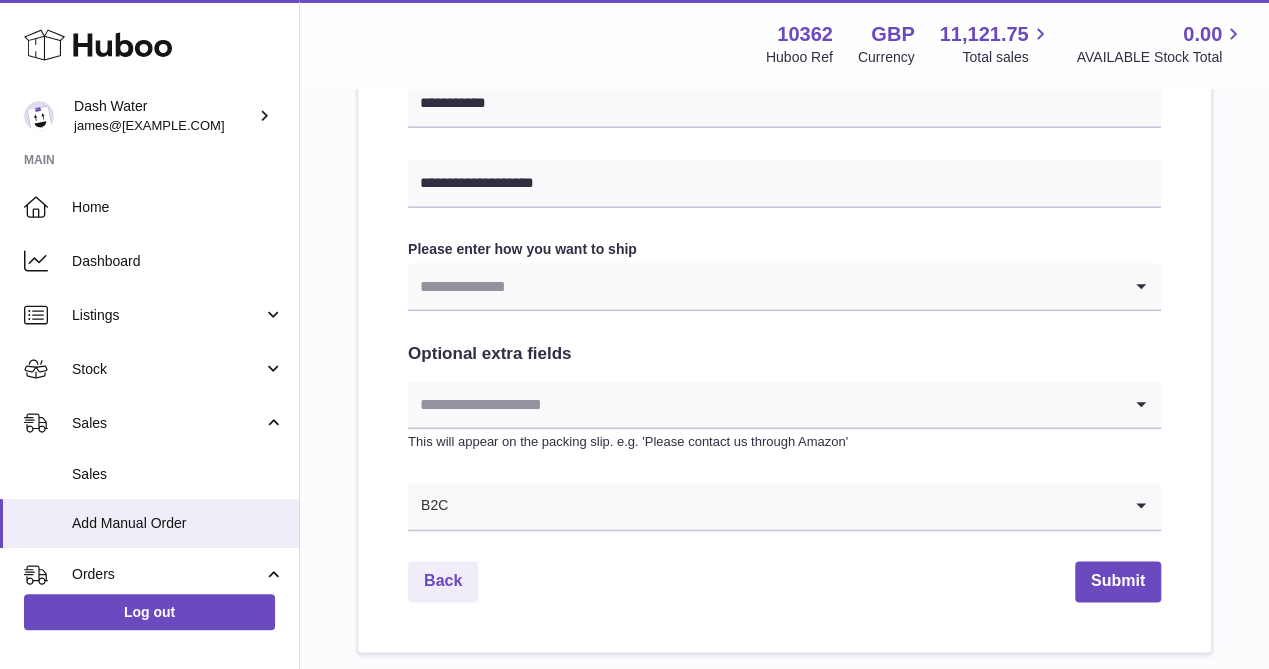 click at bounding box center [764, 286] 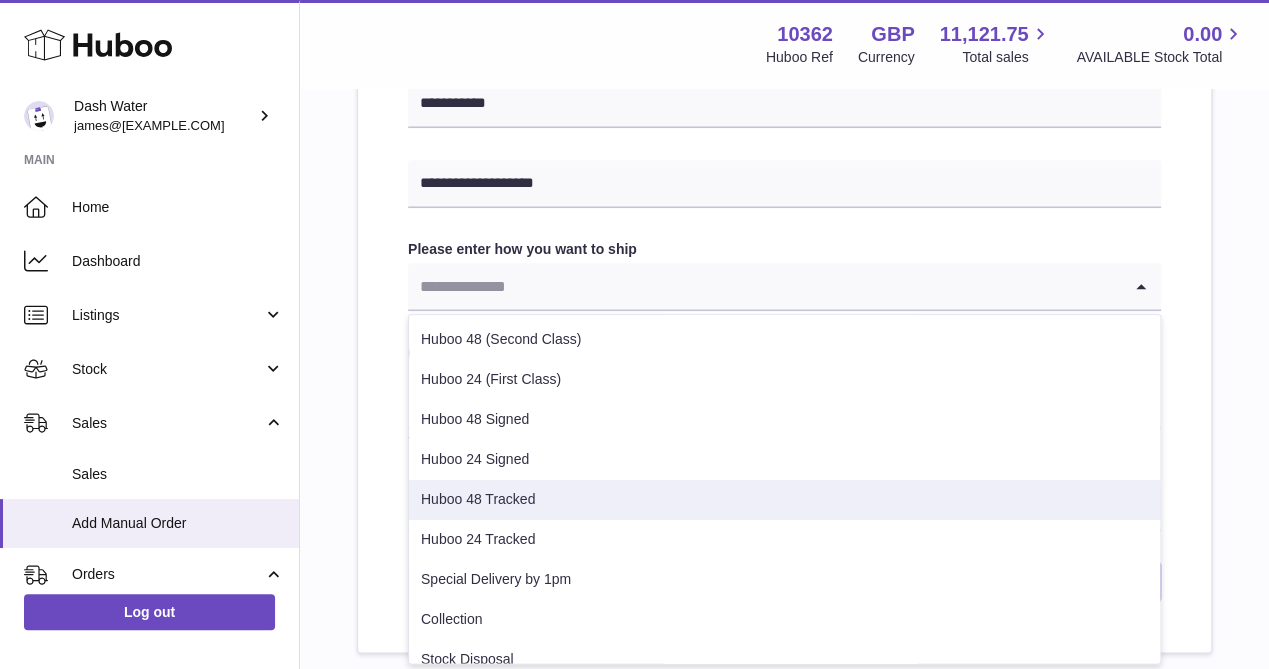 click on "Huboo 48 Tracked" at bounding box center (784, 500) 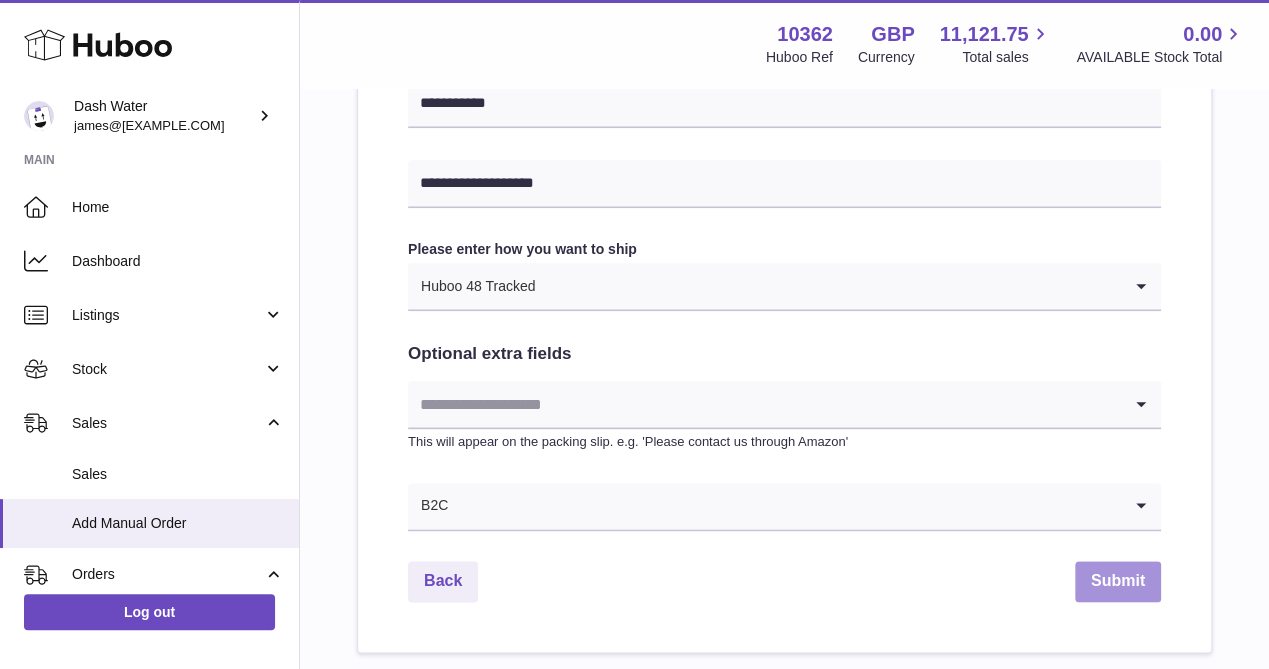 click on "Submit" at bounding box center [1118, 581] 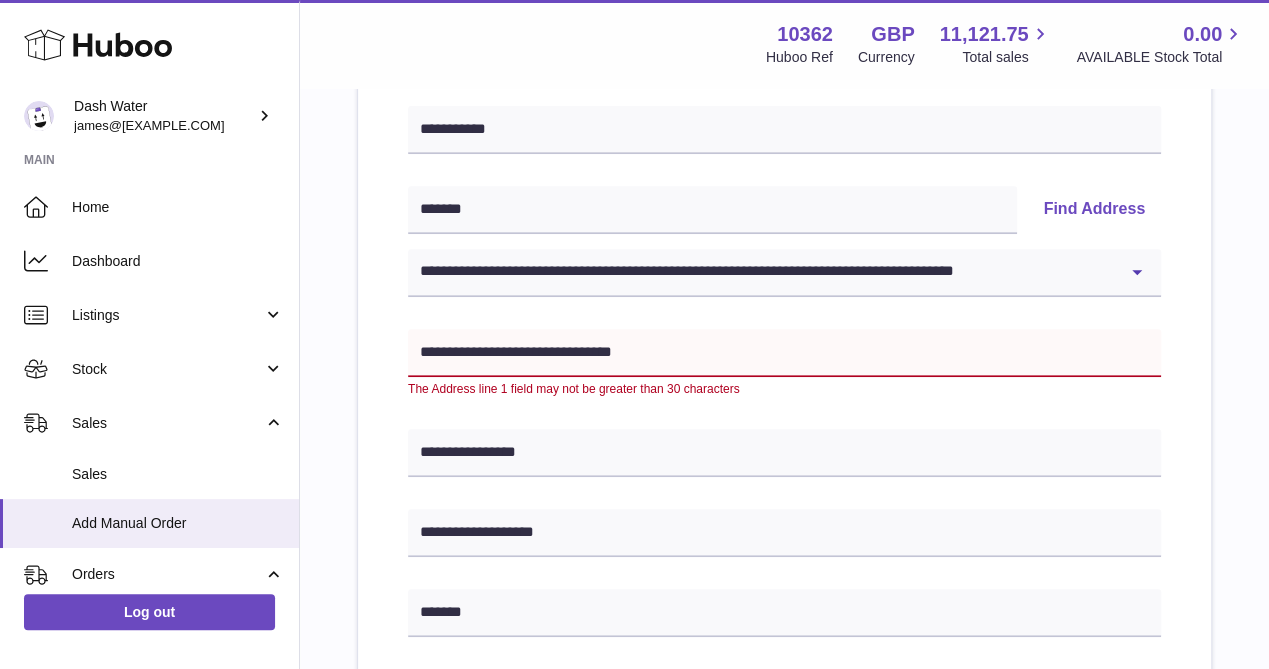 scroll, scrollTop: 320, scrollLeft: 0, axis: vertical 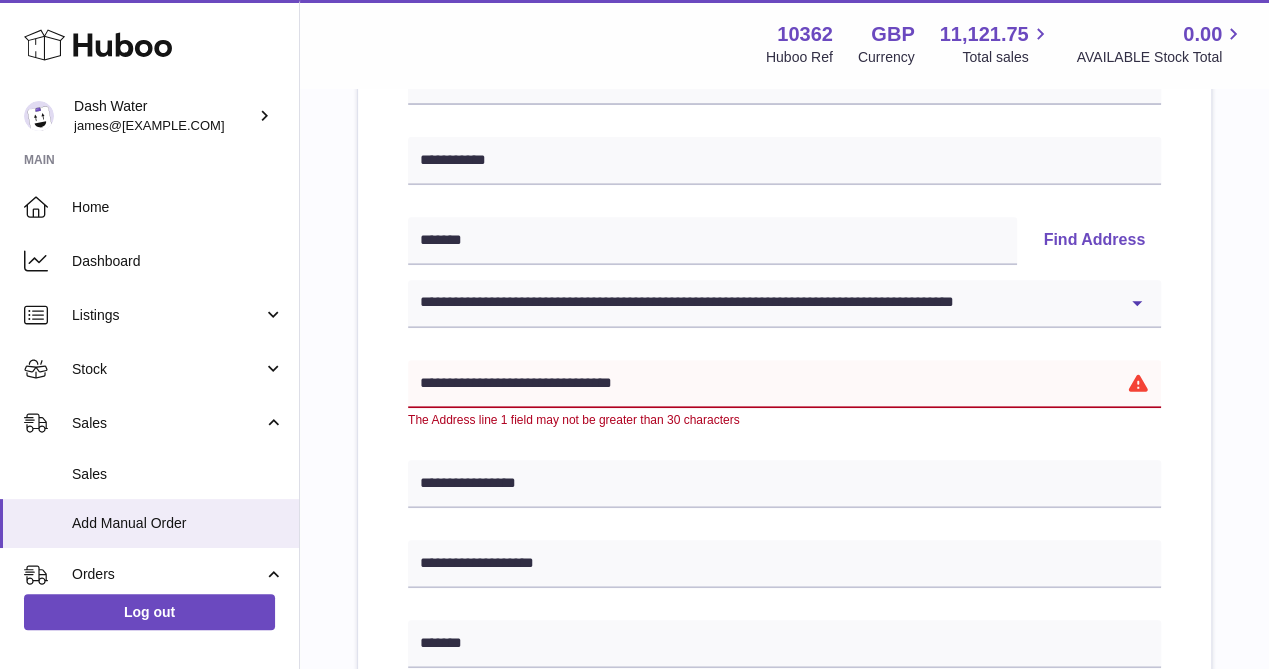 click on "**********" at bounding box center [784, 384] 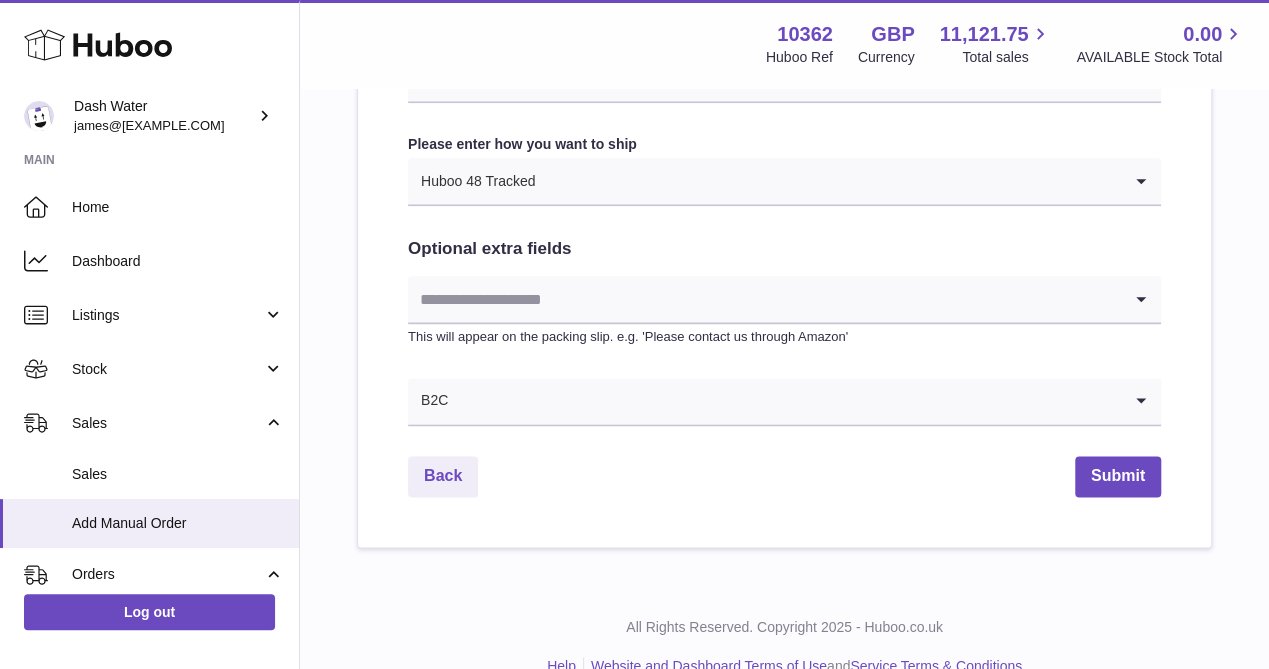 scroll, scrollTop: 1140, scrollLeft: 0, axis: vertical 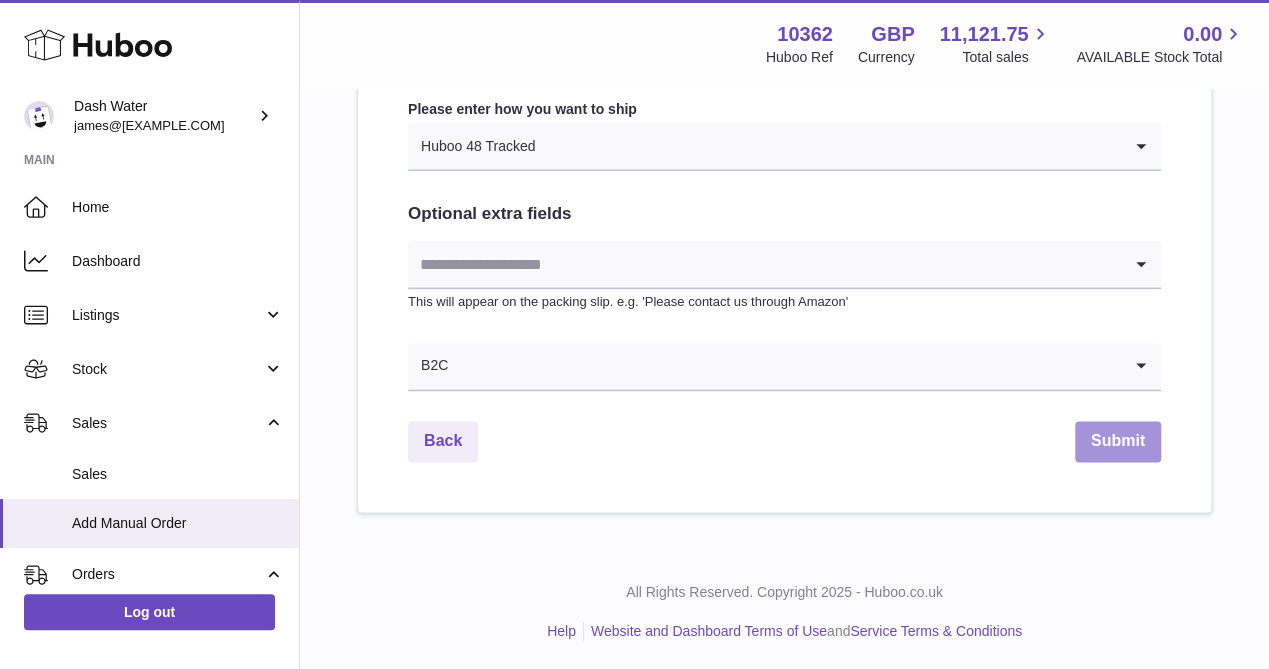 type on "**********" 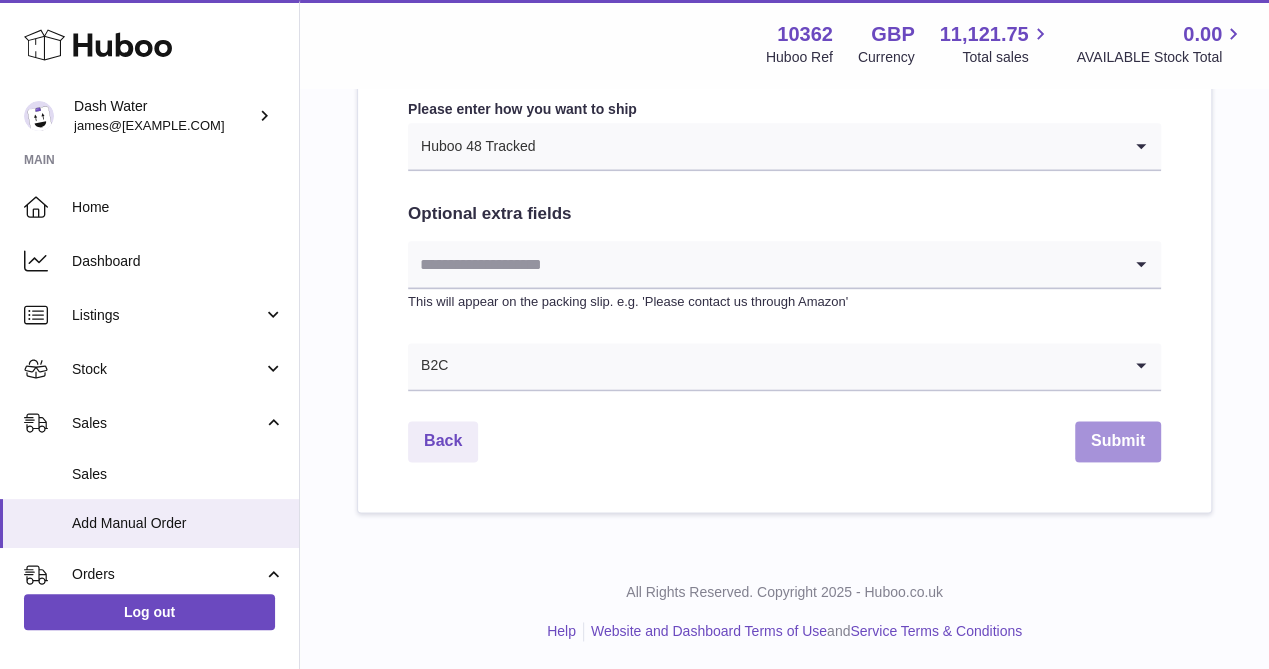 drag, startPoint x: 1126, startPoint y: 435, endPoint x: 954, endPoint y: 421, distance: 172.56883 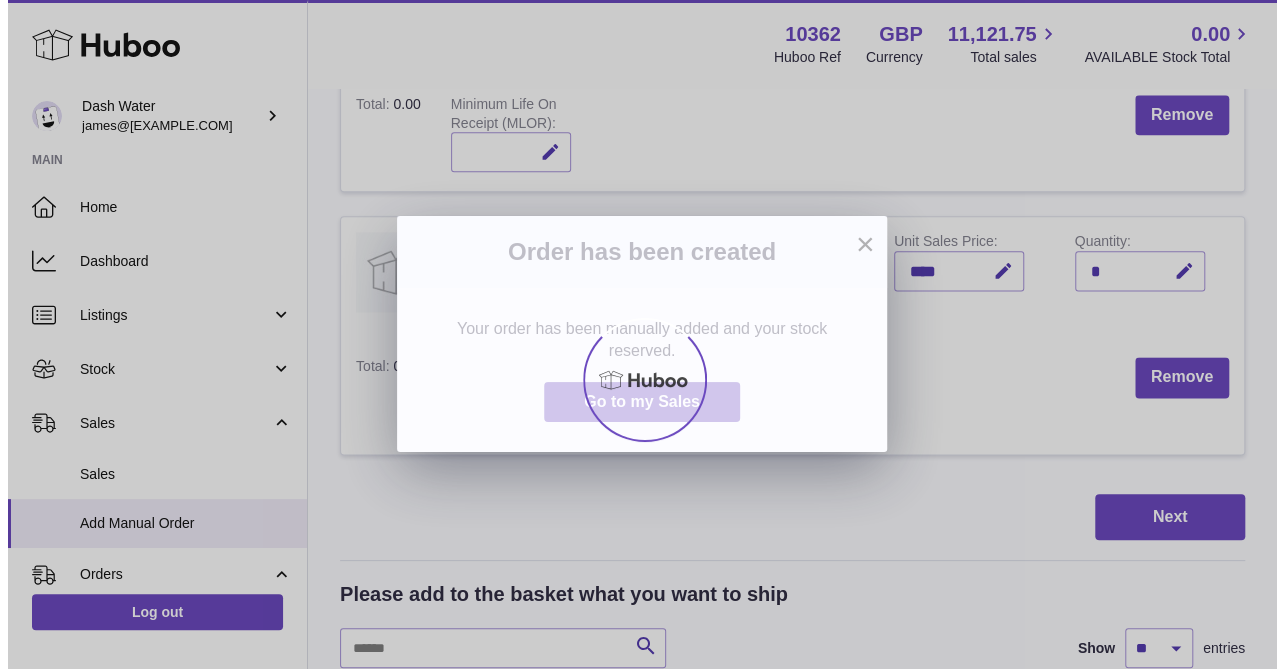 scroll, scrollTop: 0, scrollLeft: 0, axis: both 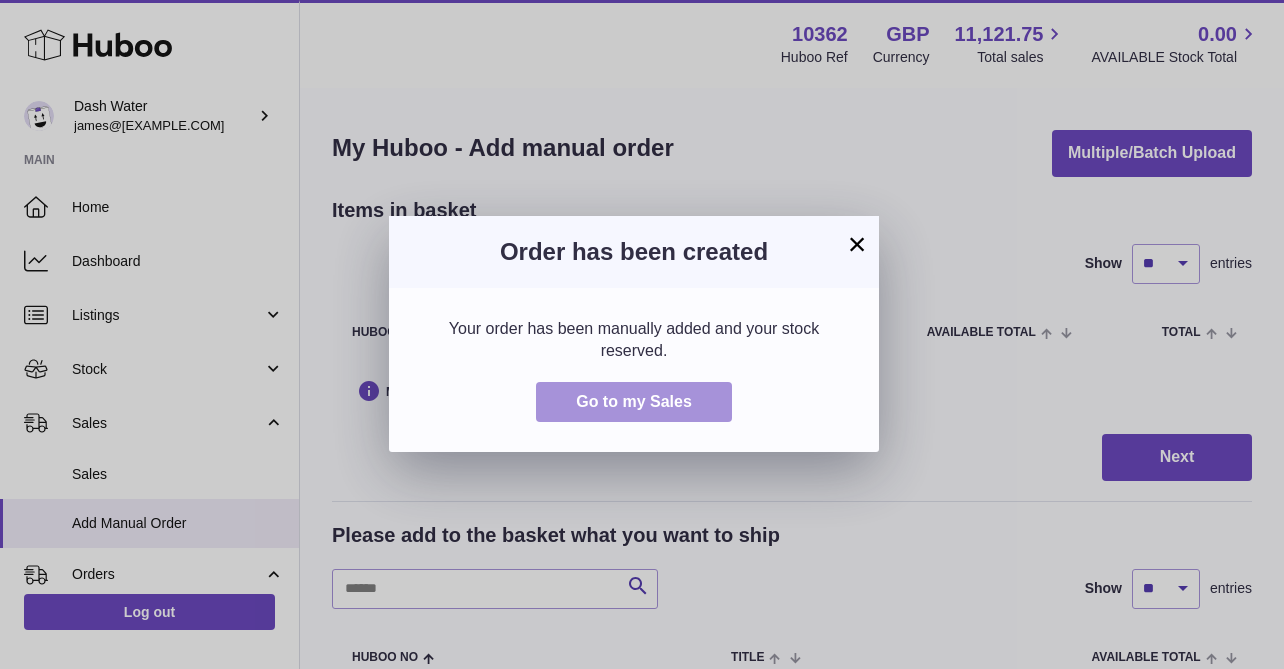 click on "Go to my Sales" at bounding box center [634, 401] 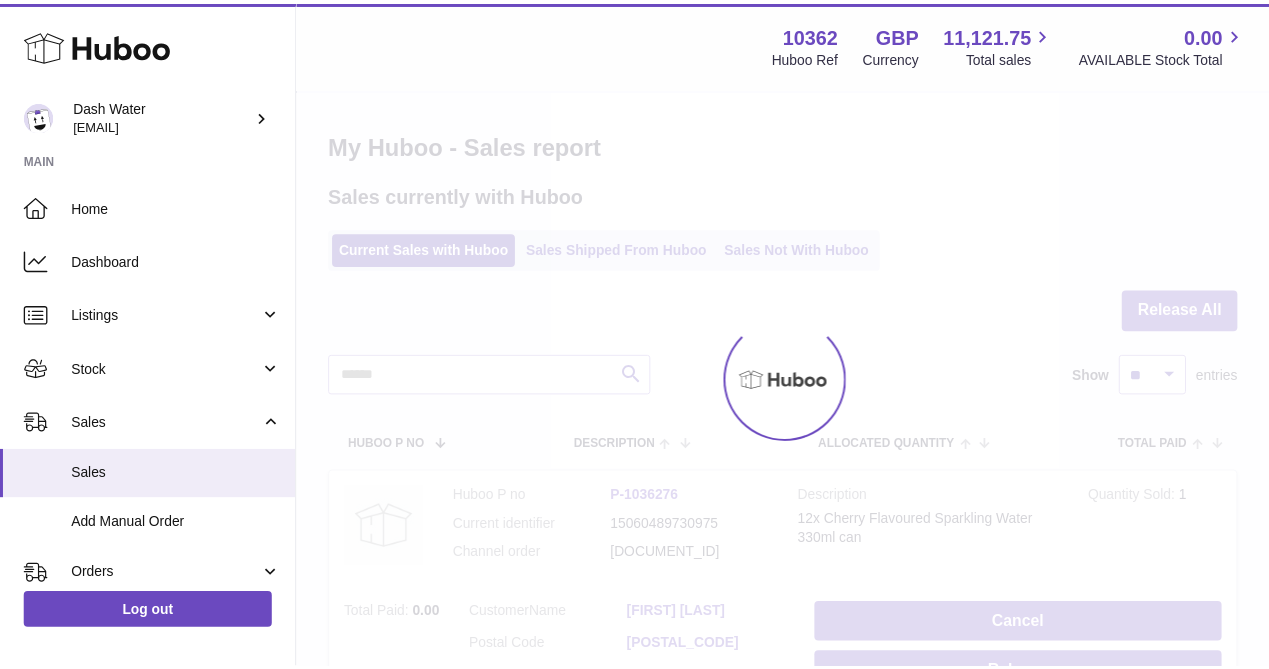 scroll, scrollTop: 0, scrollLeft: 0, axis: both 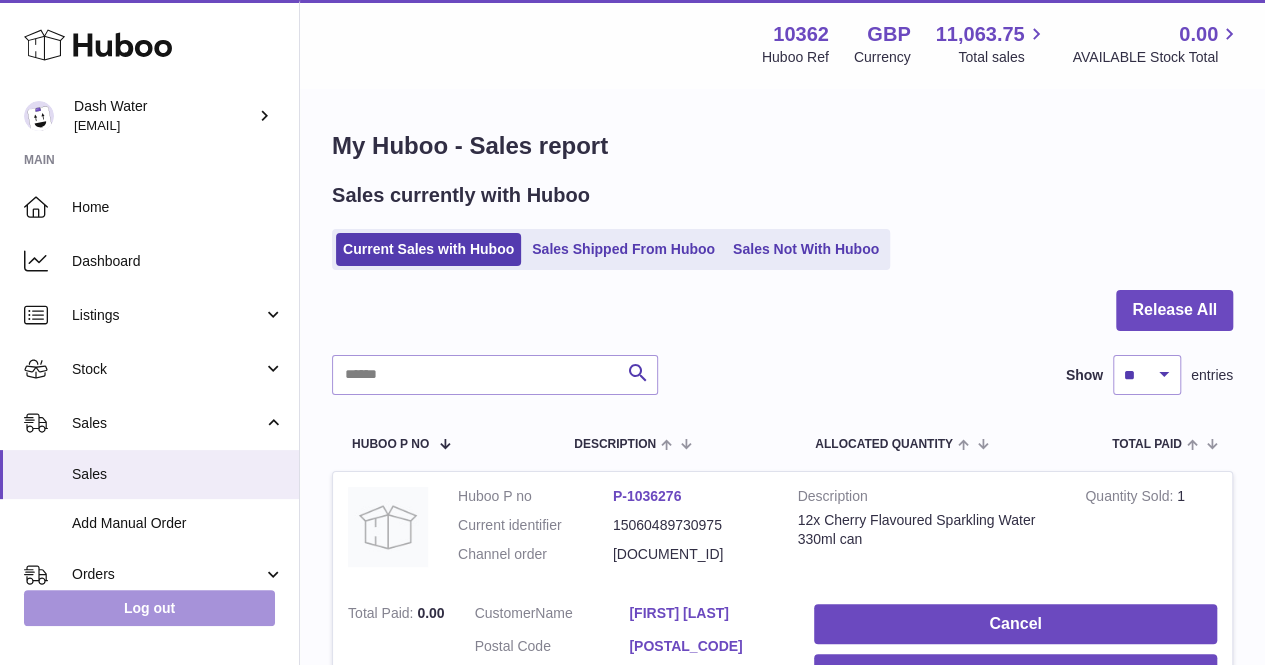 click on "Log out" at bounding box center (149, 608) 